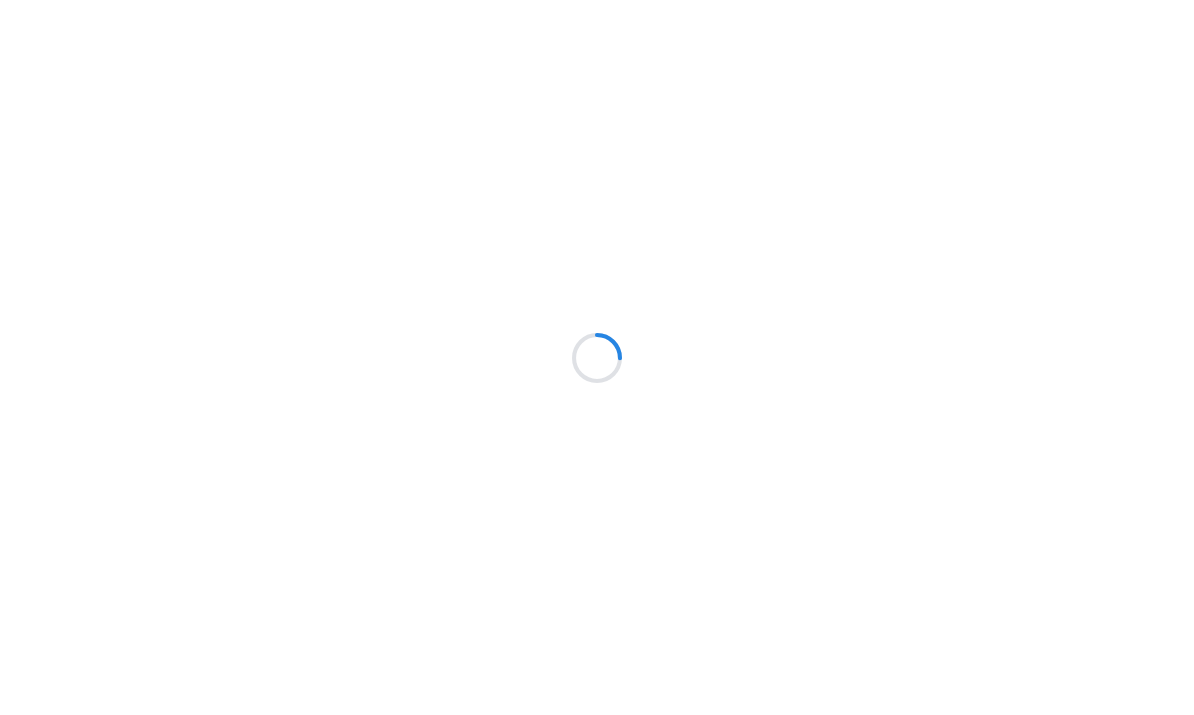 scroll, scrollTop: 0, scrollLeft: 0, axis: both 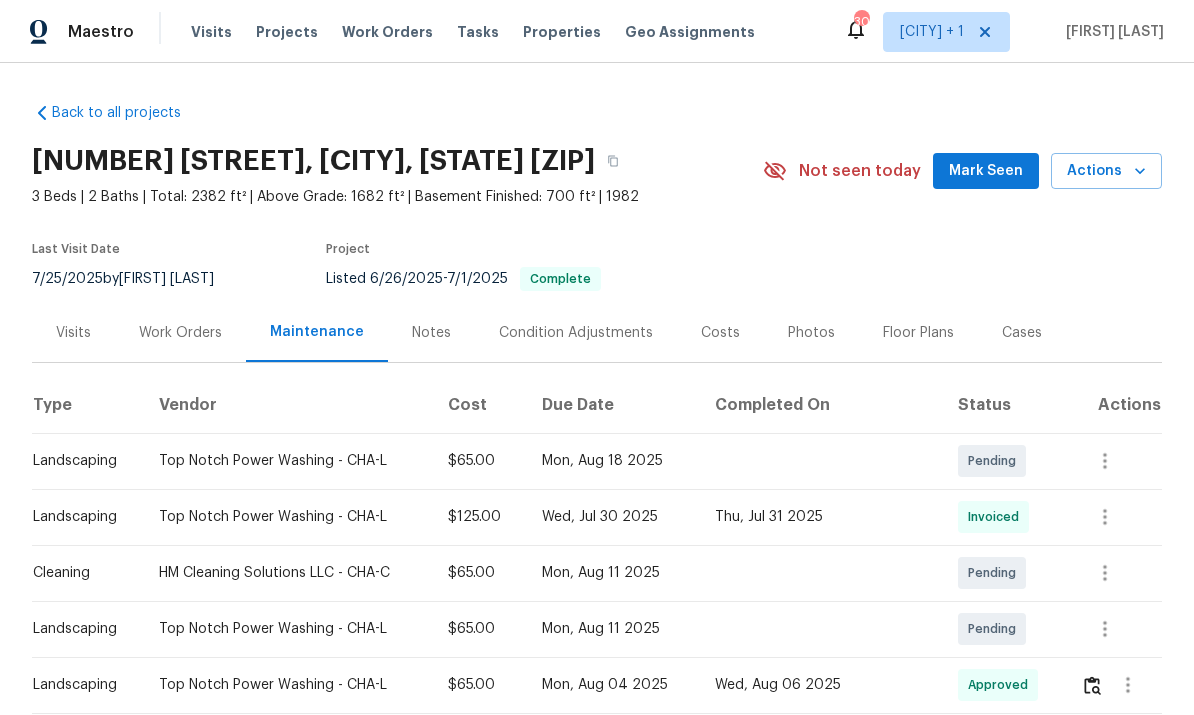 click on "Properties" at bounding box center [562, 32] 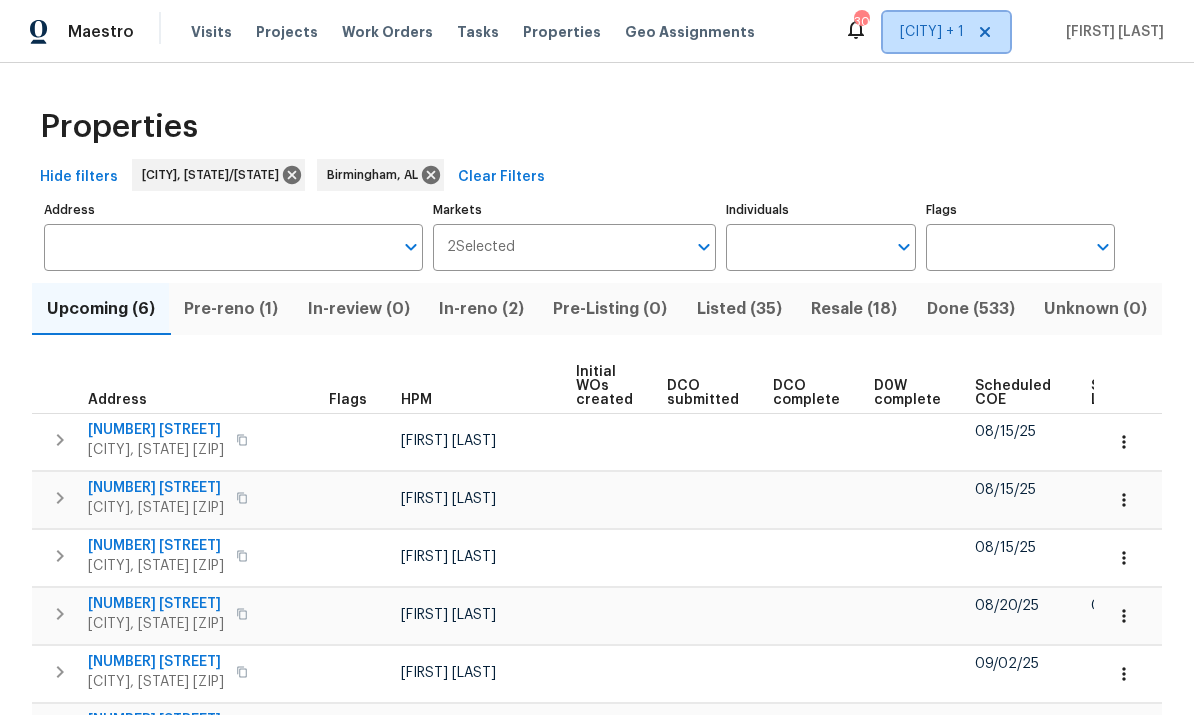 click on "Chattanooga + 1" at bounding box center [946, 32] 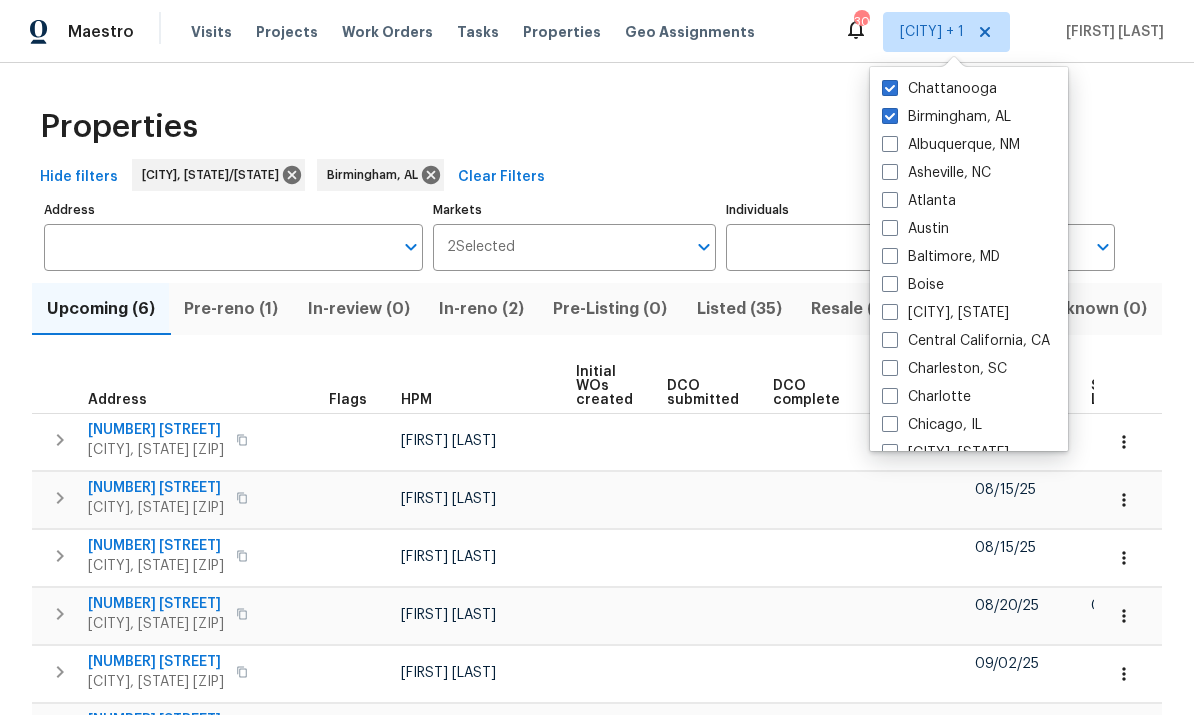 click at bounding box center (890, 116) 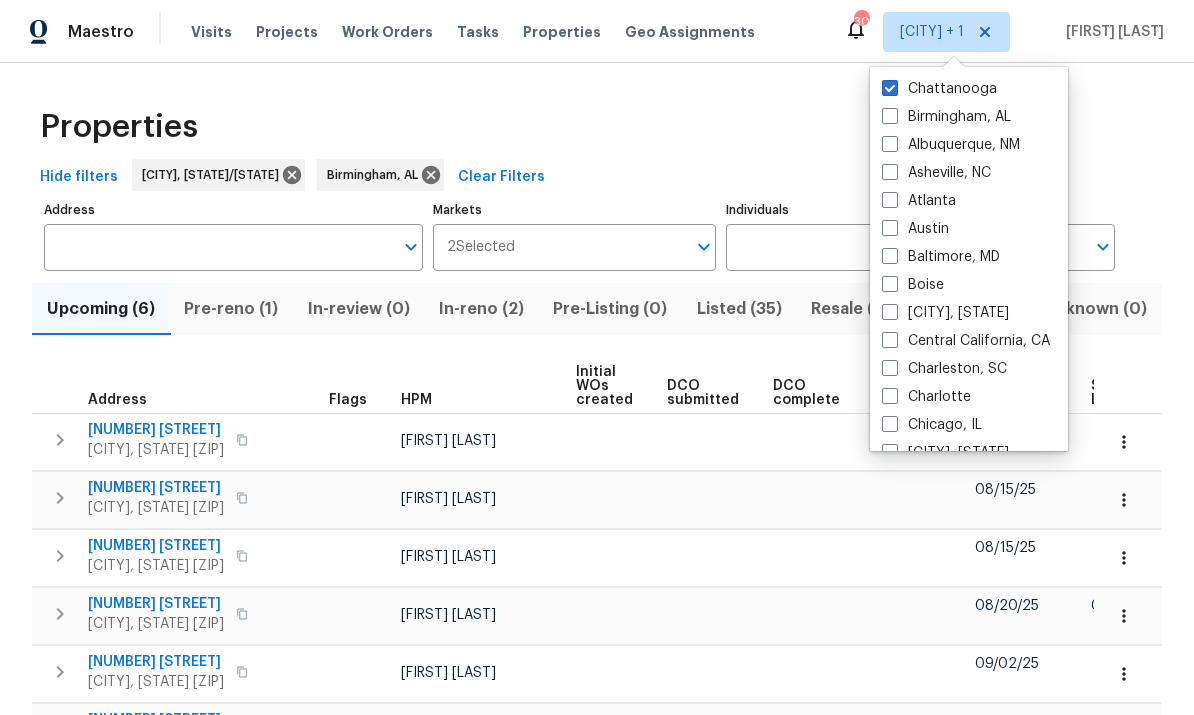 checkbox on "false" 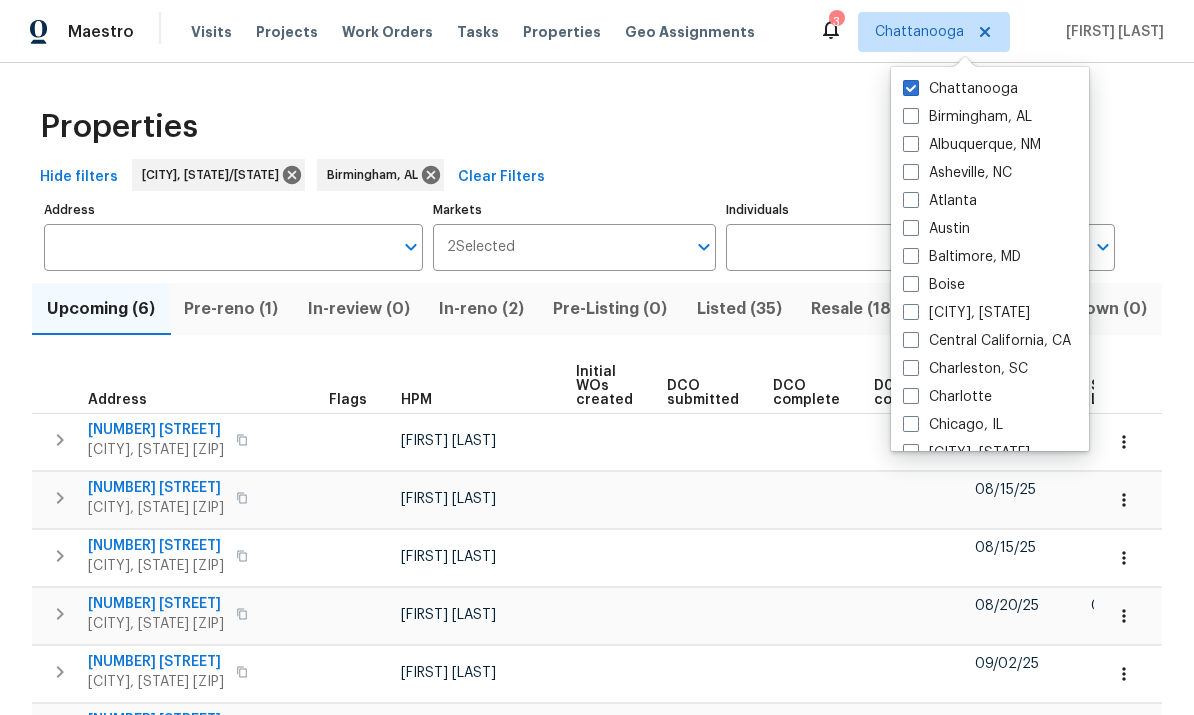 click on "Properties" at bounding box center [597, 127] 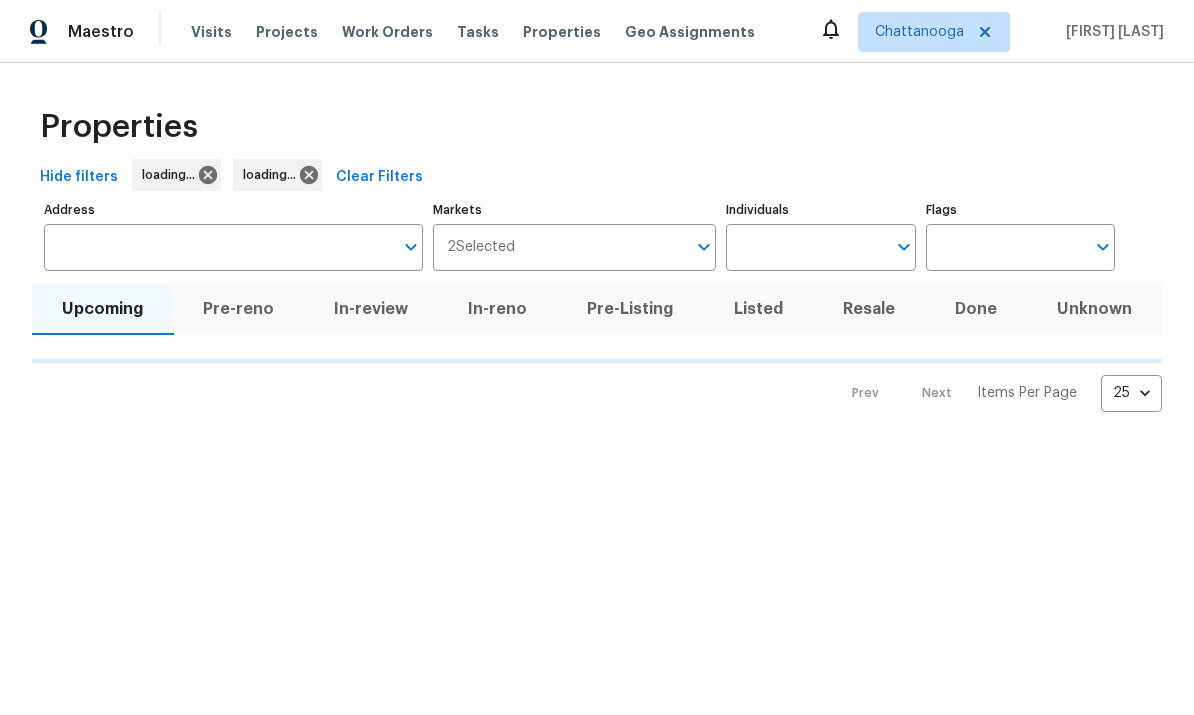 scroll, scrollTop: 0, scrollLeft: 0, axis: both 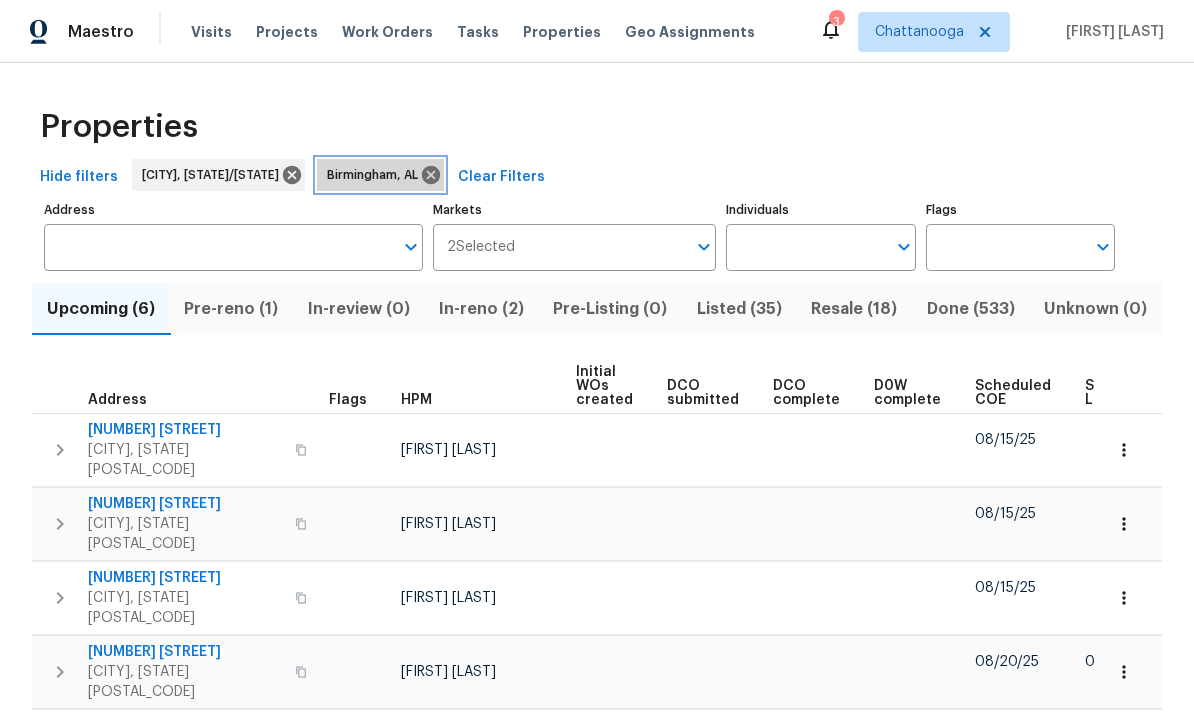 click 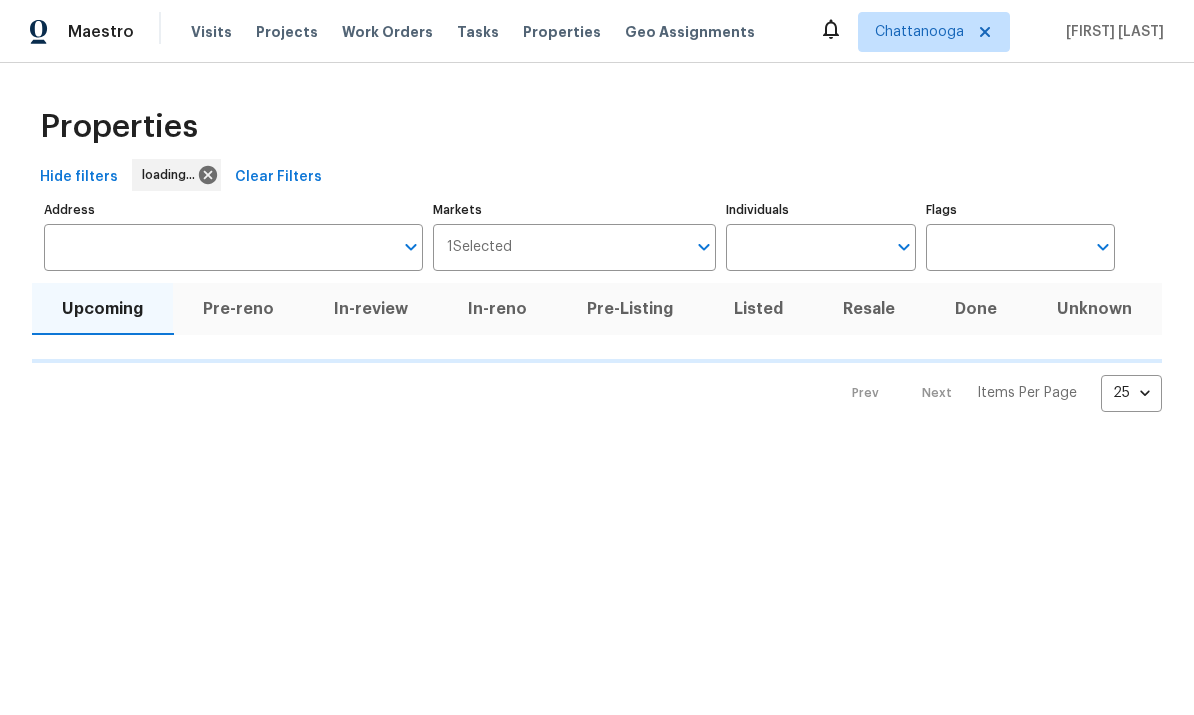 scroll, scrollTop: 0, scrollLeft: 0, axis: both 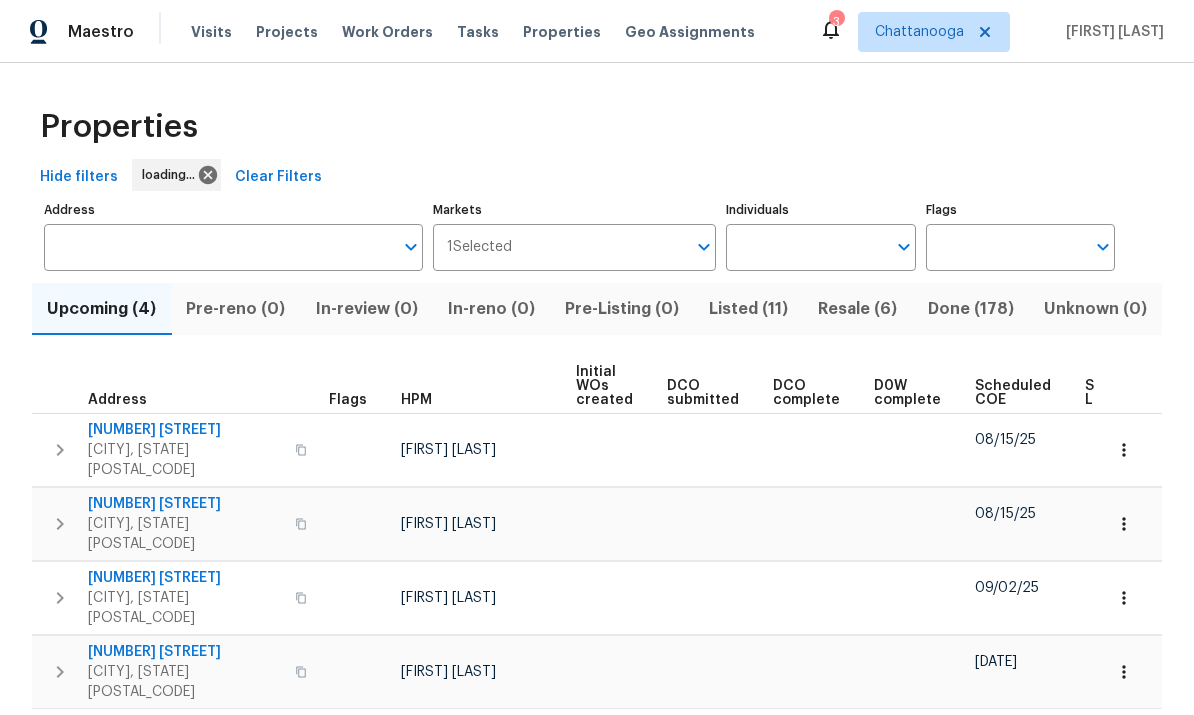click on "Listed (11)" at bounding box center (748, 309) 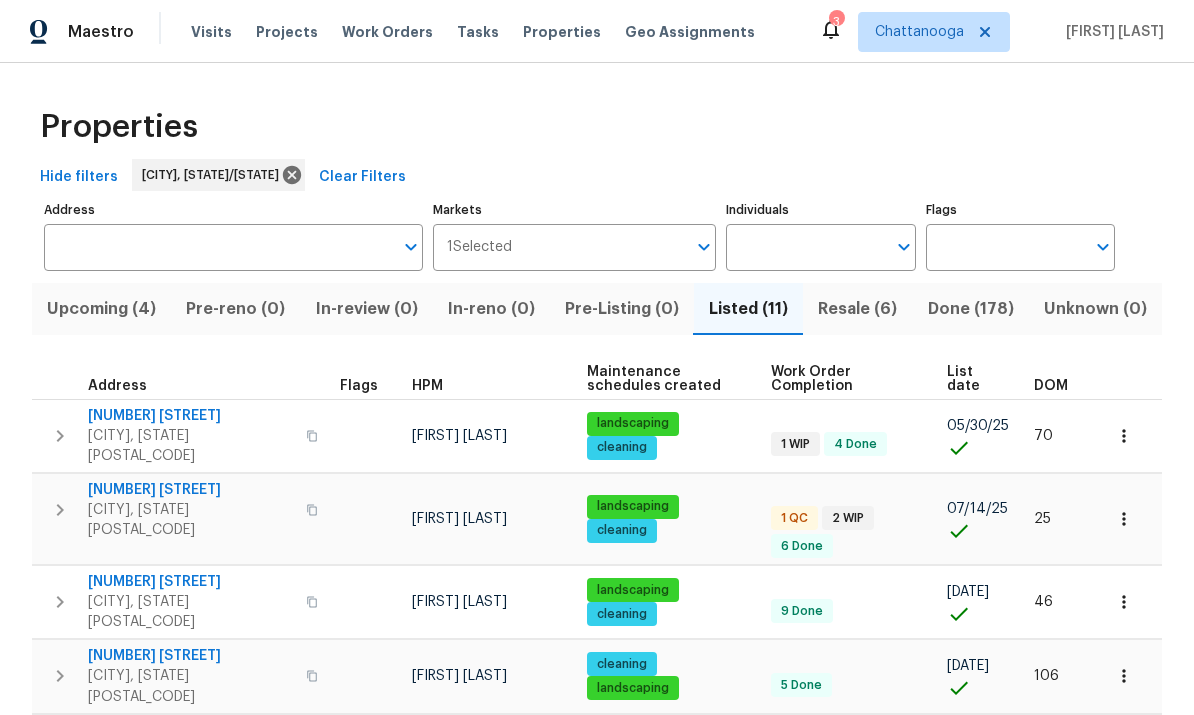 click on "6562 Esquire Ln" at bounding box center (191, 416) 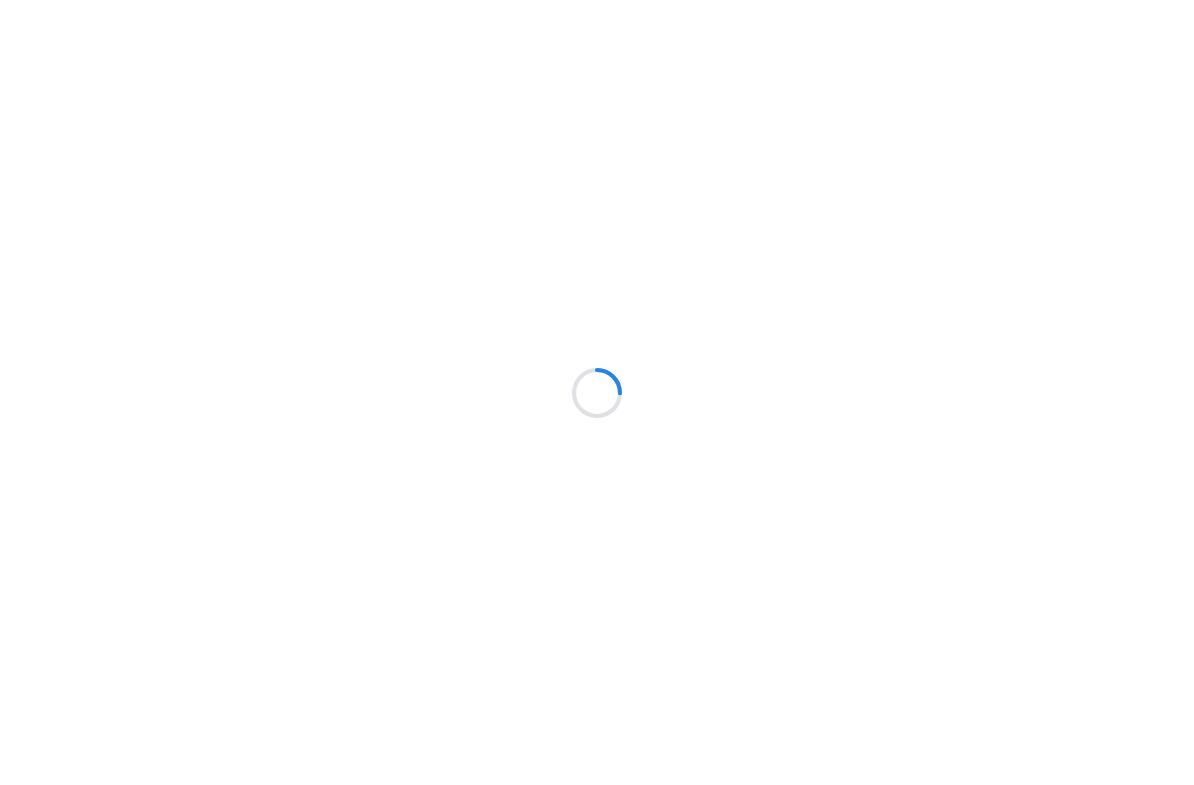 scroll, scrollTop: 0, scrollLeft: 0, axis: both 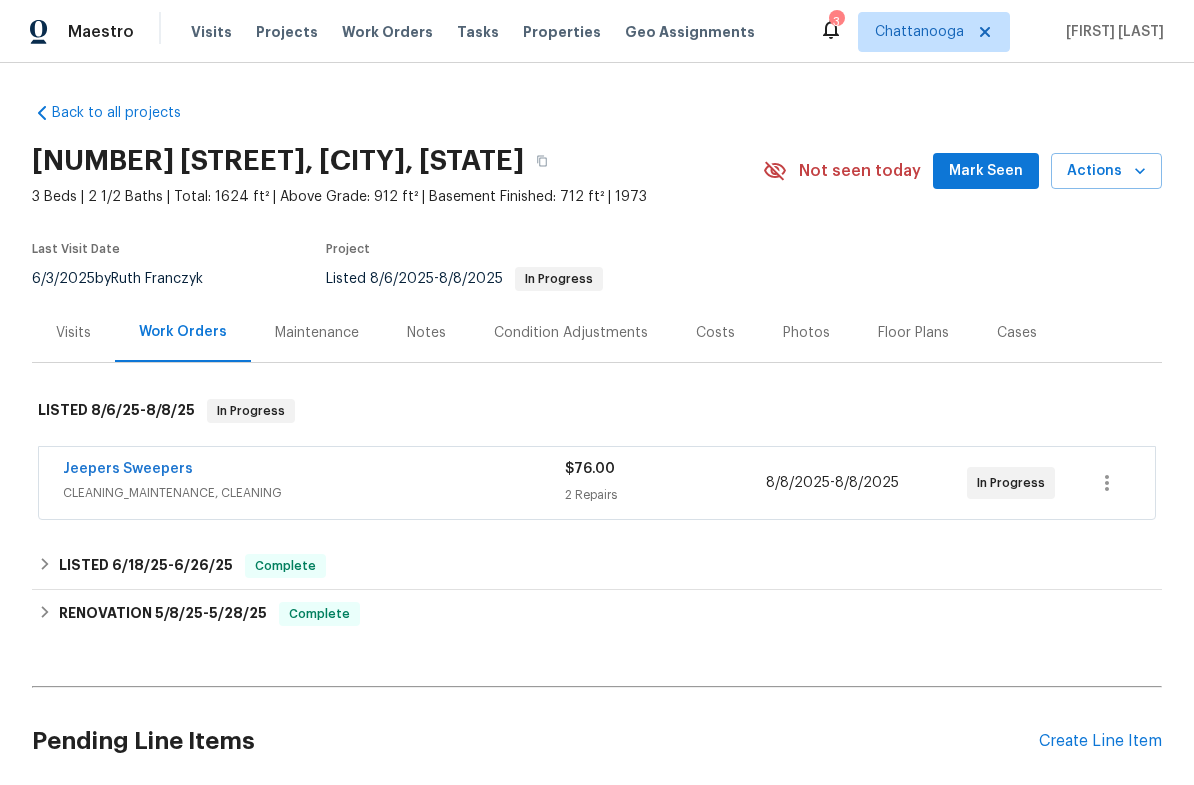 click on "Actions" at bounding box center (1106, 171) 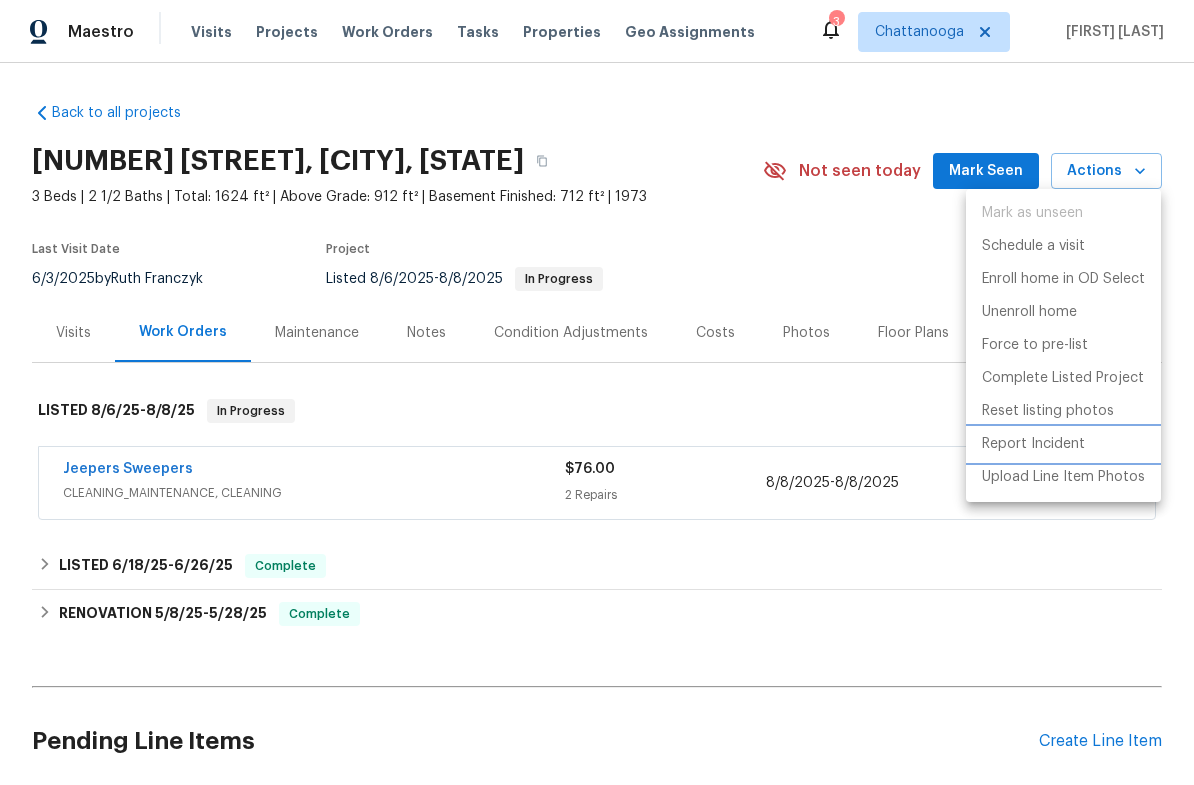click on "Report Incident" at bounding box center [1033, 444] 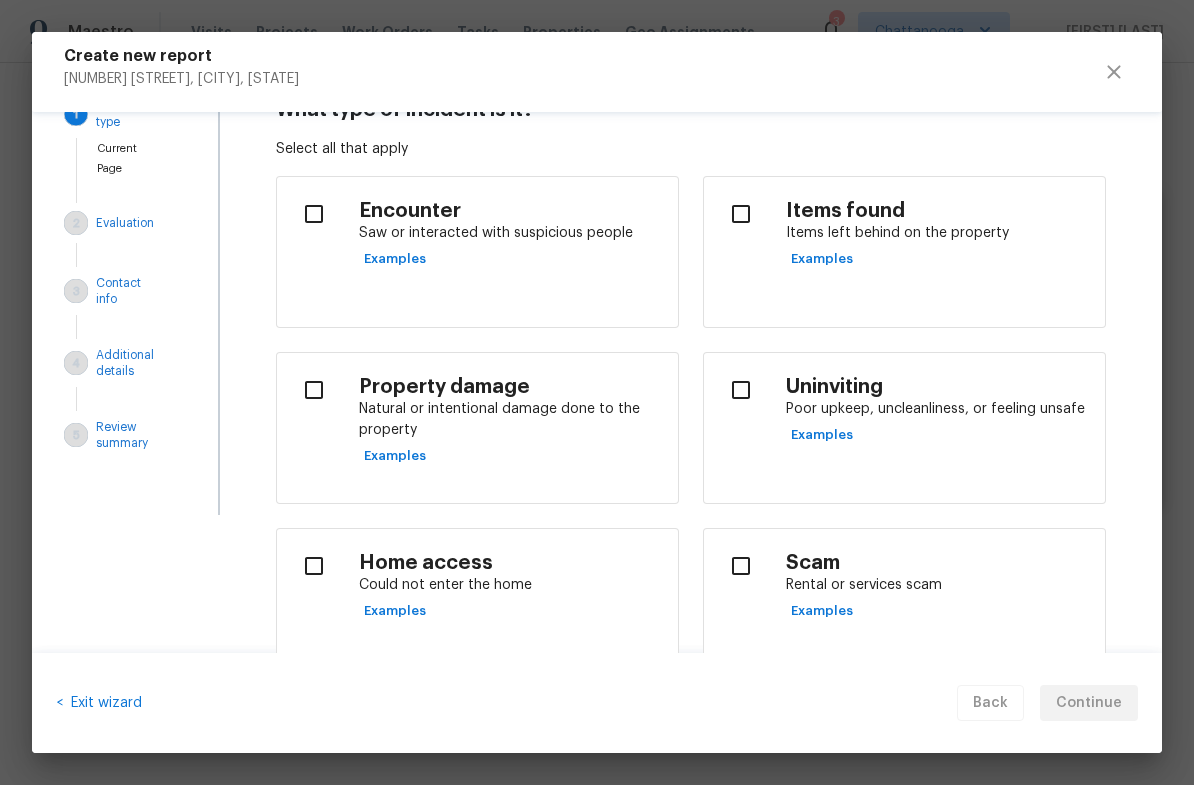 scroll, scrollTop: 69, scrollLeft: 0, axis: vertical 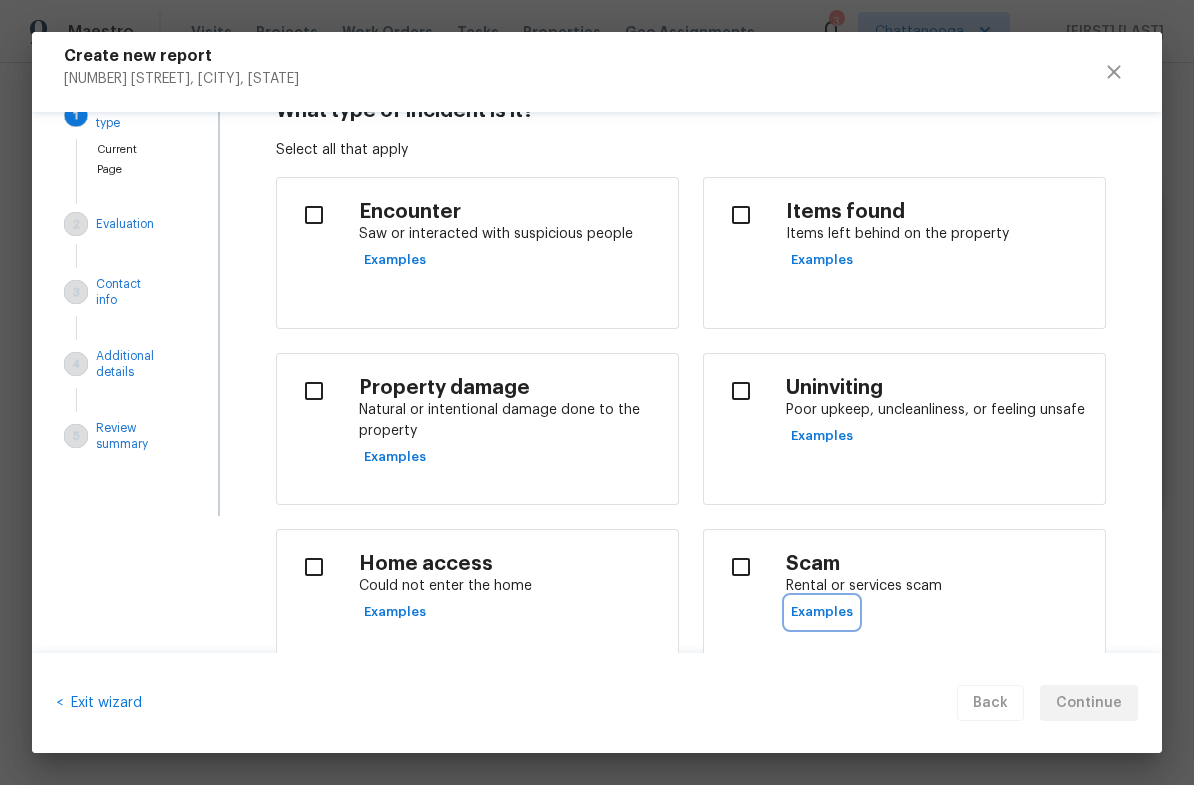 click on "Examples" at bounding box center (822, 612) 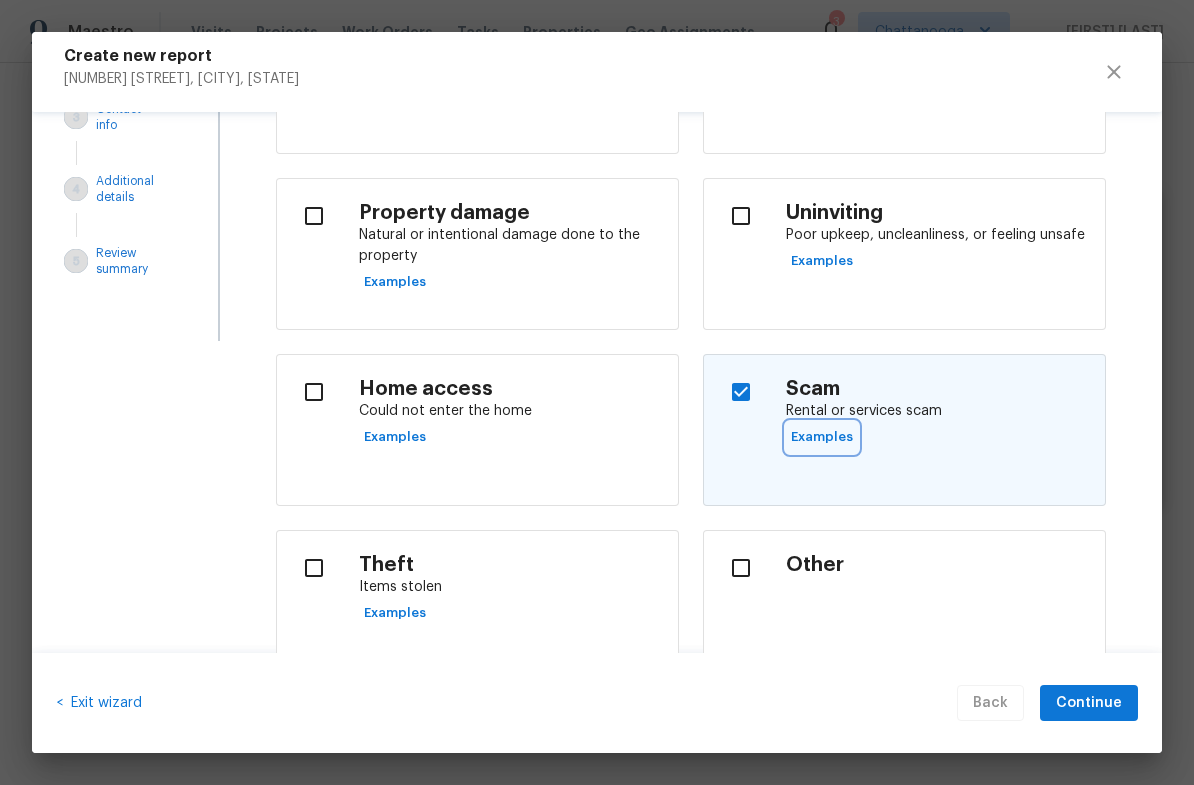 scroll, scrollTop: 245, scrollLeft: 0, axis: vertical 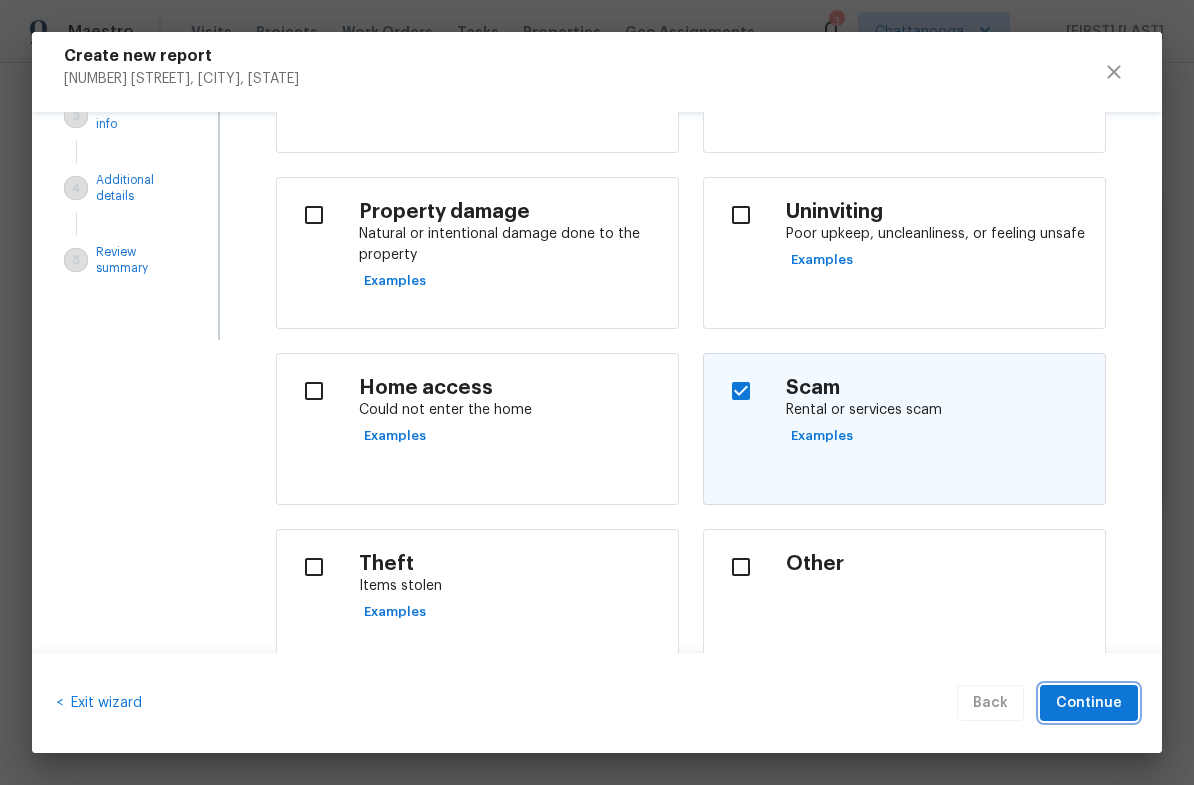 click on "Continue" at bounding box center (1089, 703) 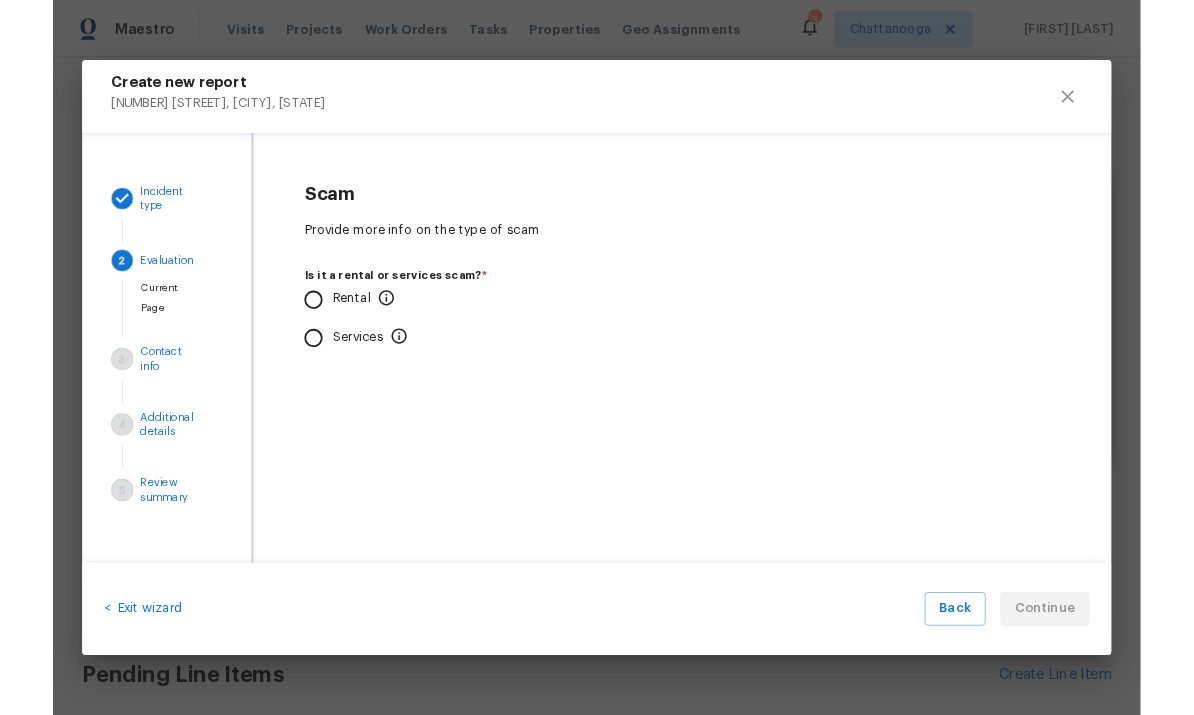 scroll, scrollTop: 0, scrollLeft: 0, axis: both 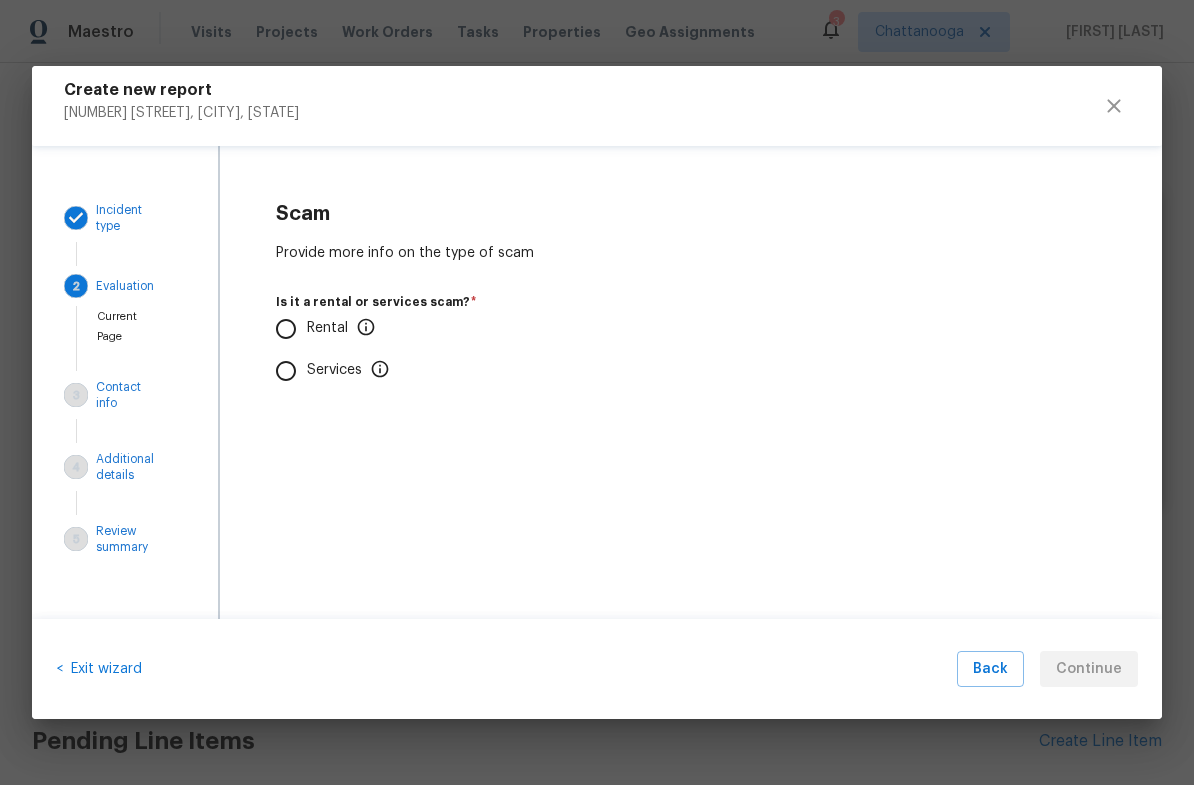click on "Rental" at bounding box center (286, 329) 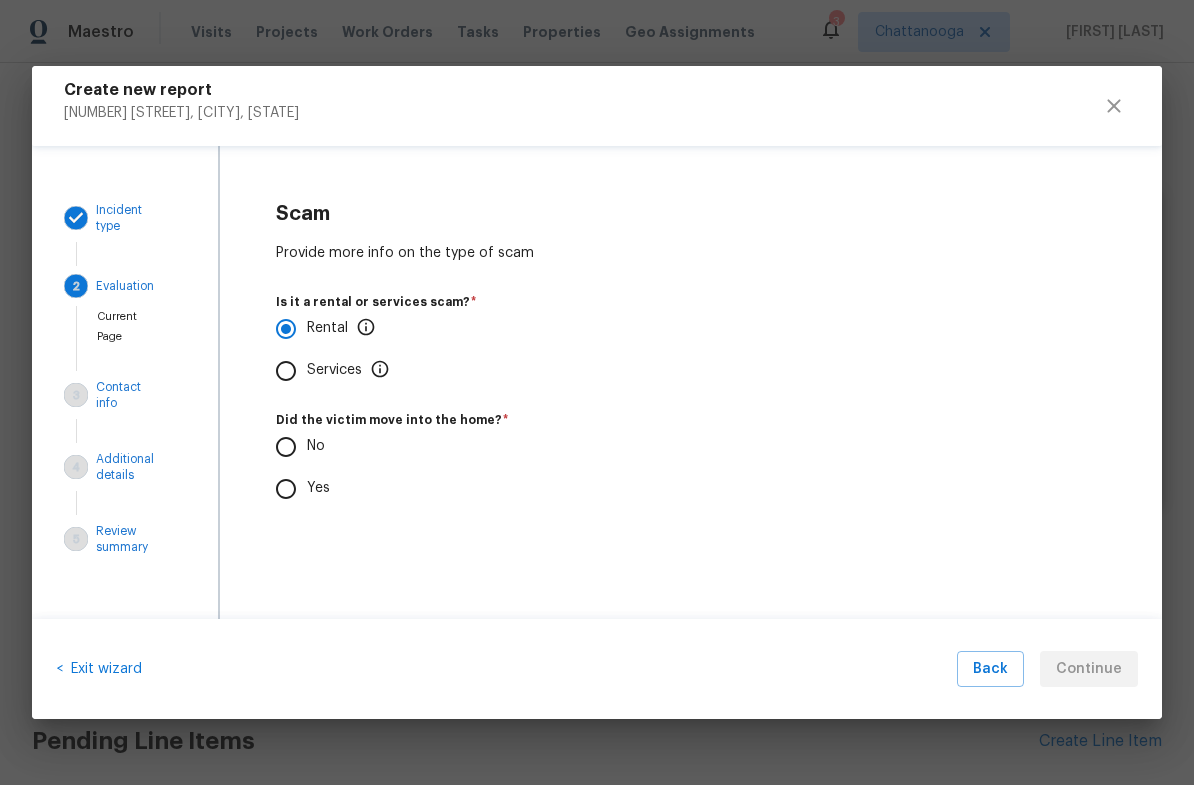 click on "Yes" at bounding box center [286, 489] 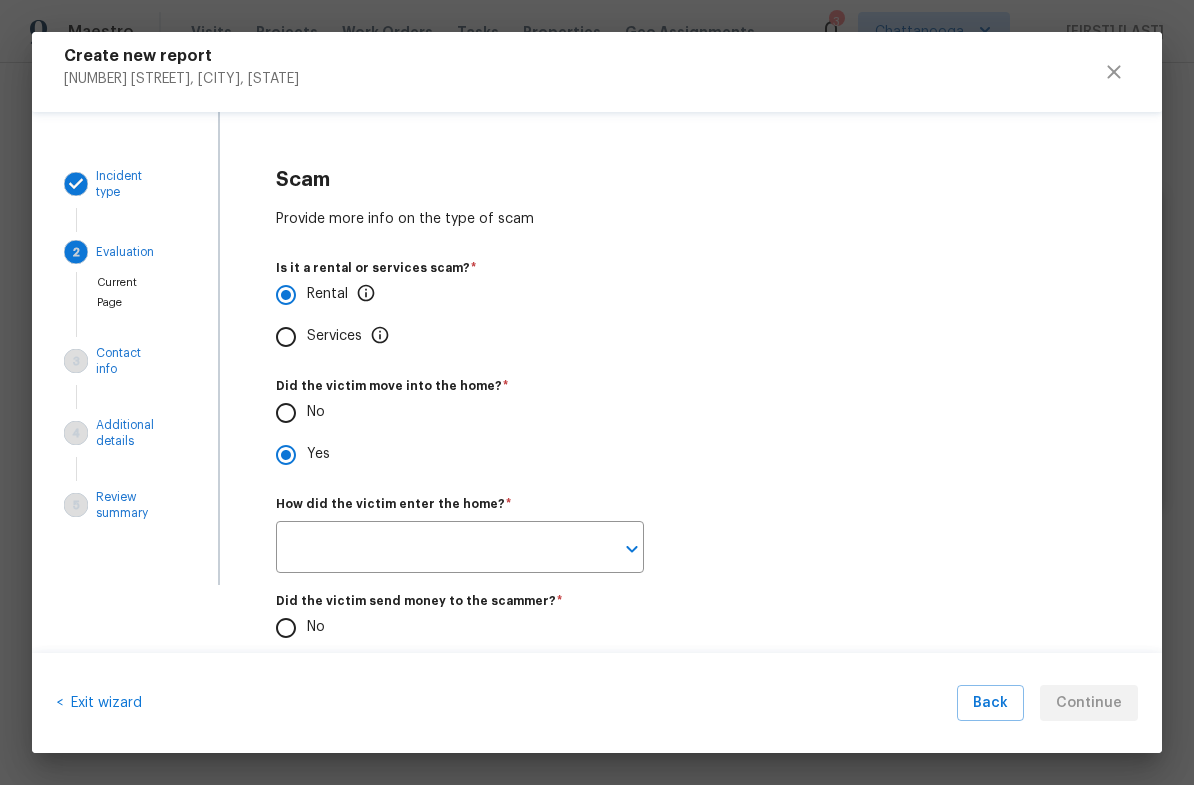 click at bounding box center [432, 549] 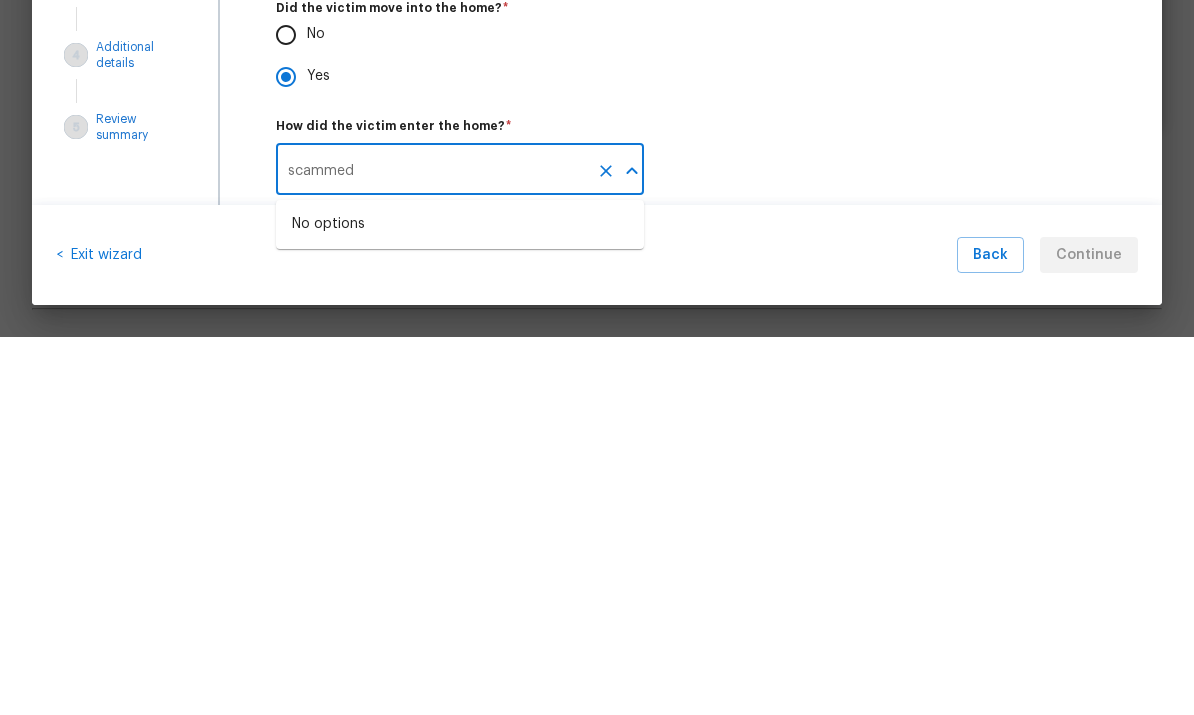 type on "scammed" 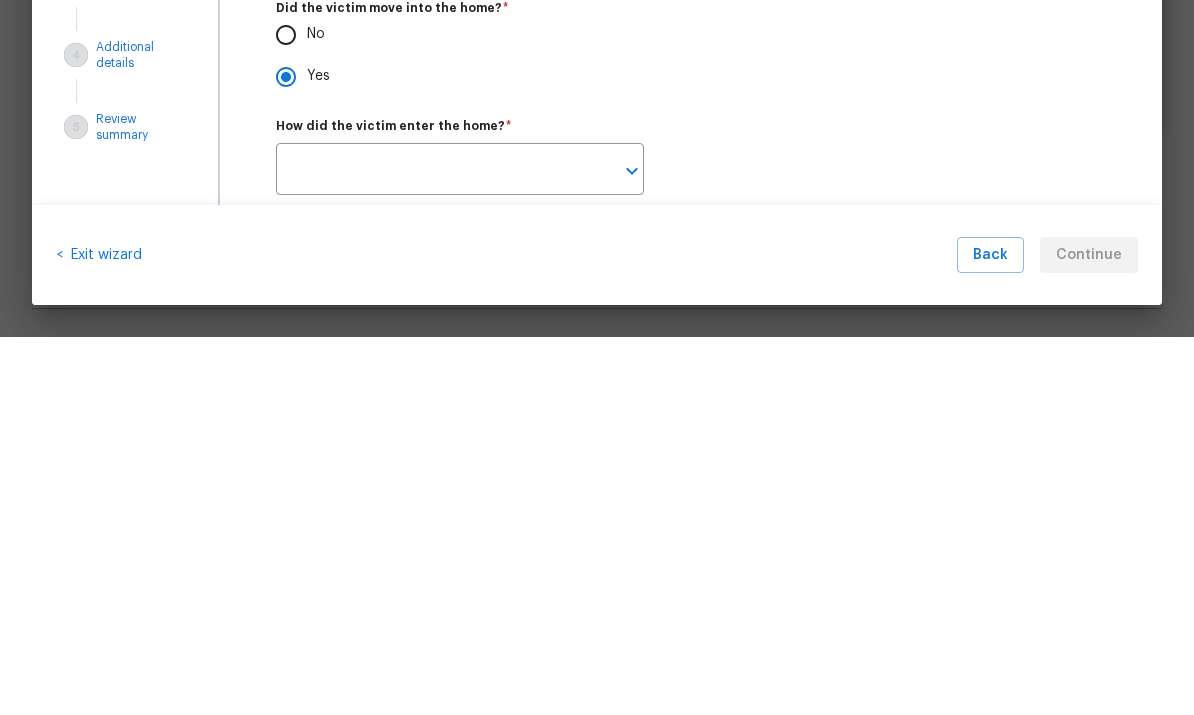scroll, scrollTop: 75, scrollLeft: 0, axis: vertical 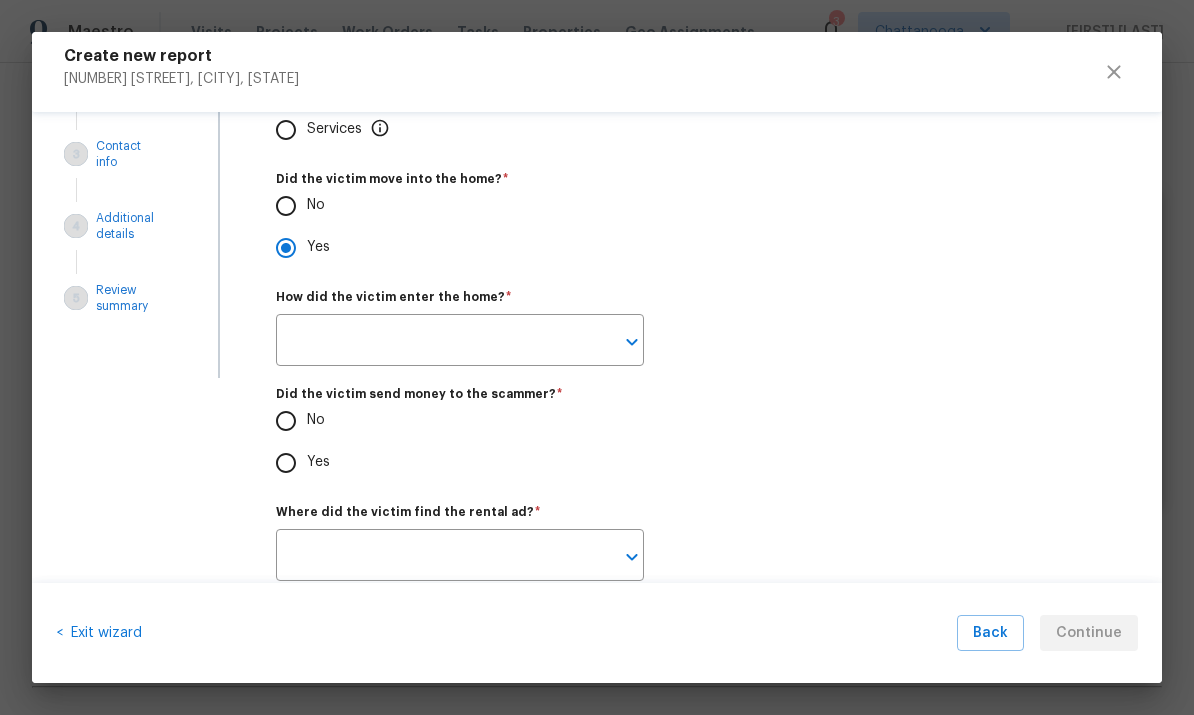 click on "Yes" at bounding box center [286, 463] 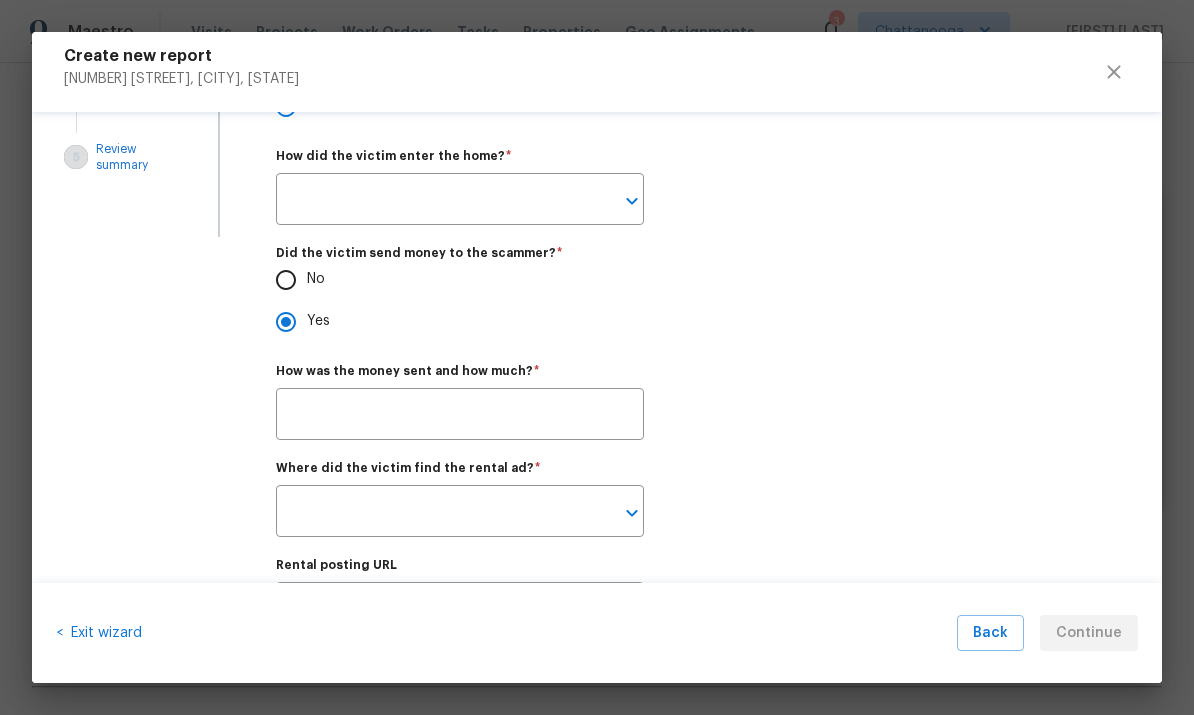 scroll, scrollTop: 349, scrollLeft: 0, axis: vertical 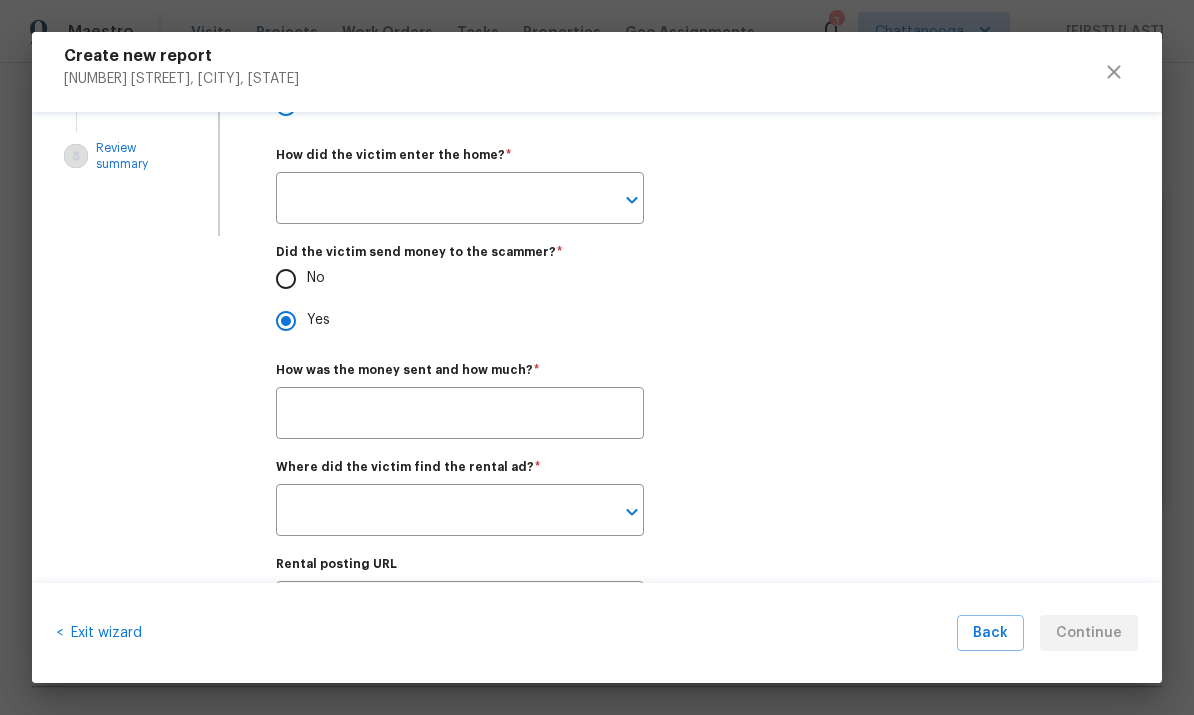 click at bounding box center (460, 415) 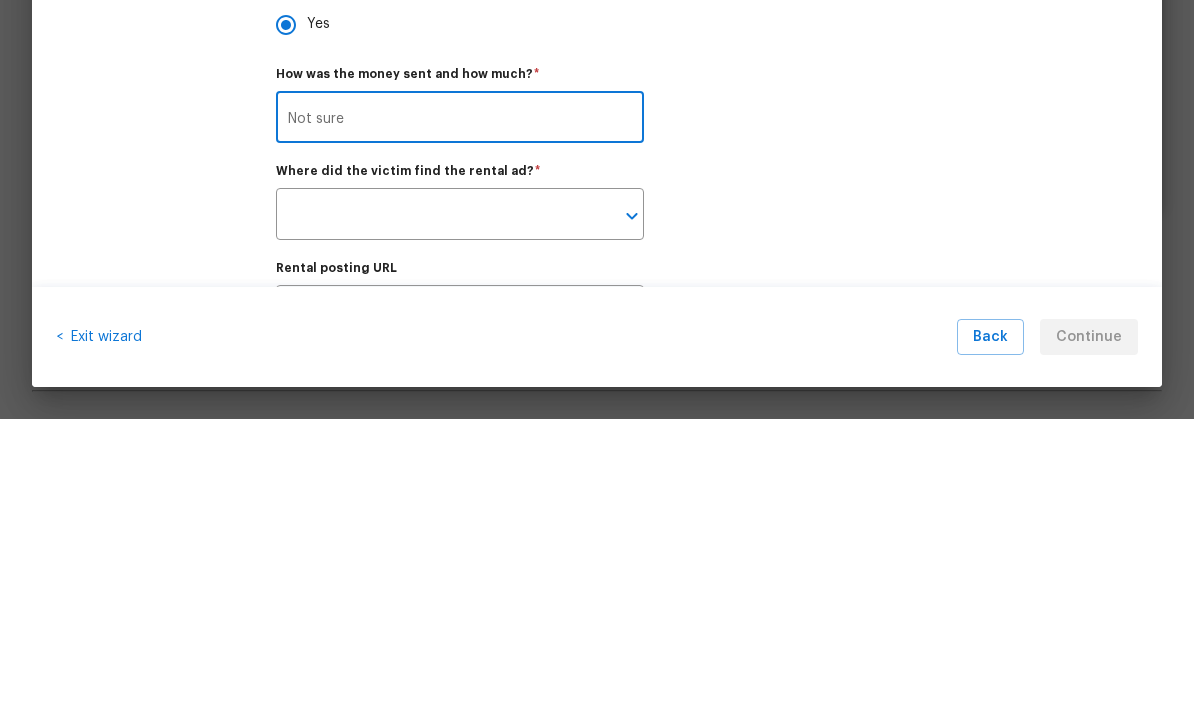 type on "Not sure" 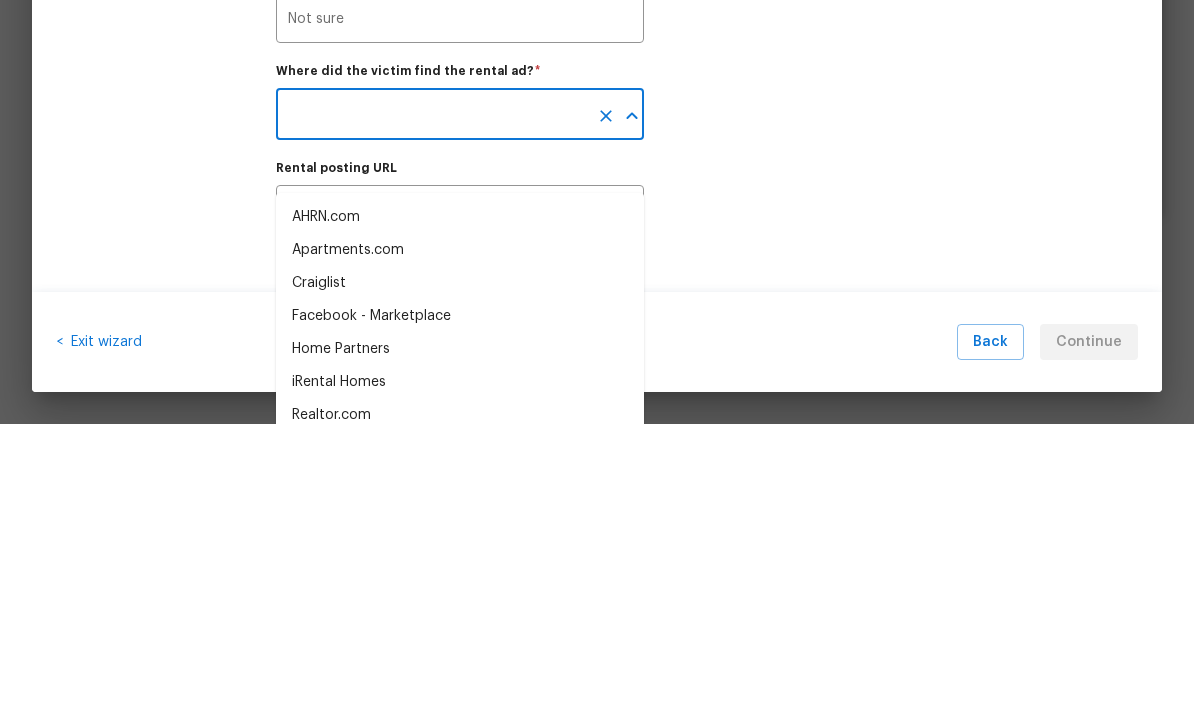 scroll, scrollTop: 462, scrollLeft: 0, axis: vertical 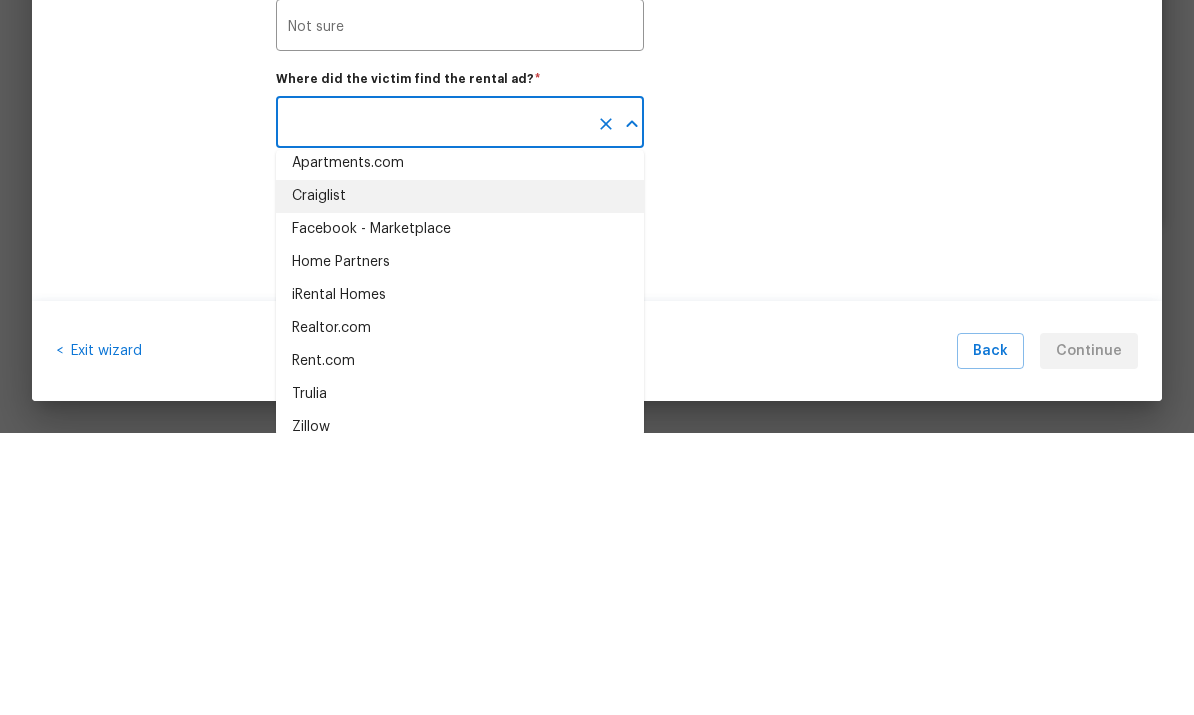 click on "Craiglist" at bounding box center [460, 478] 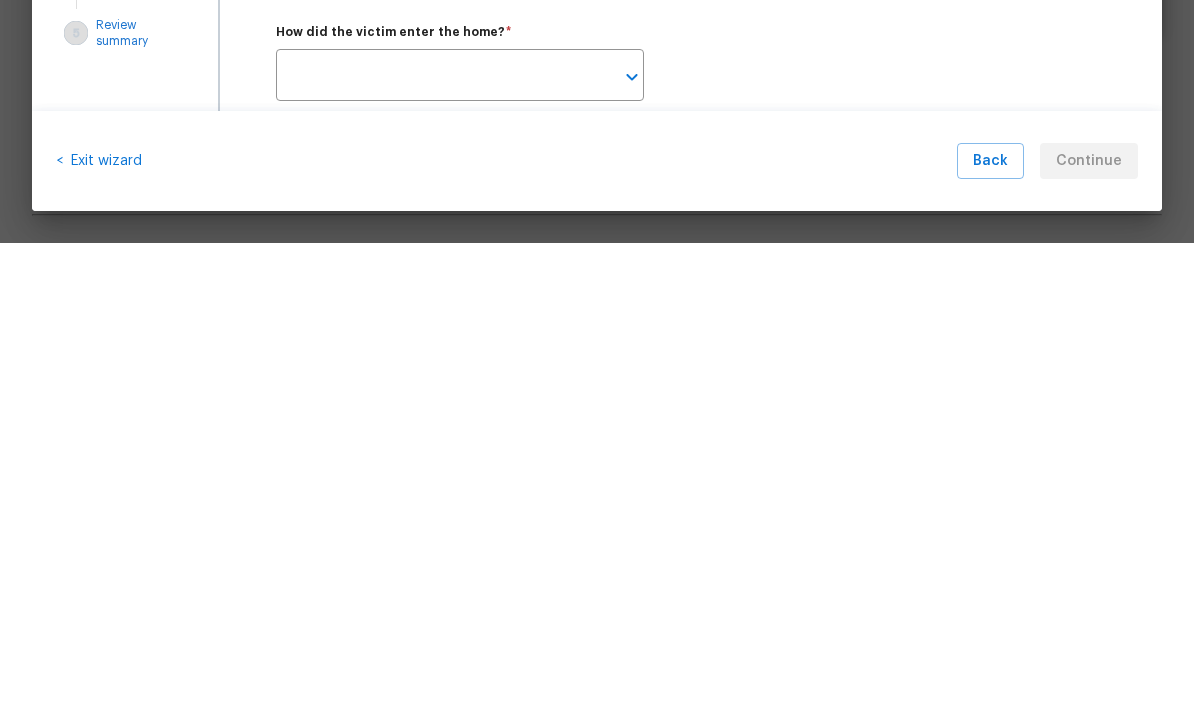 scroll, scrollTop: 0, scrollLeft: 0, axis: both 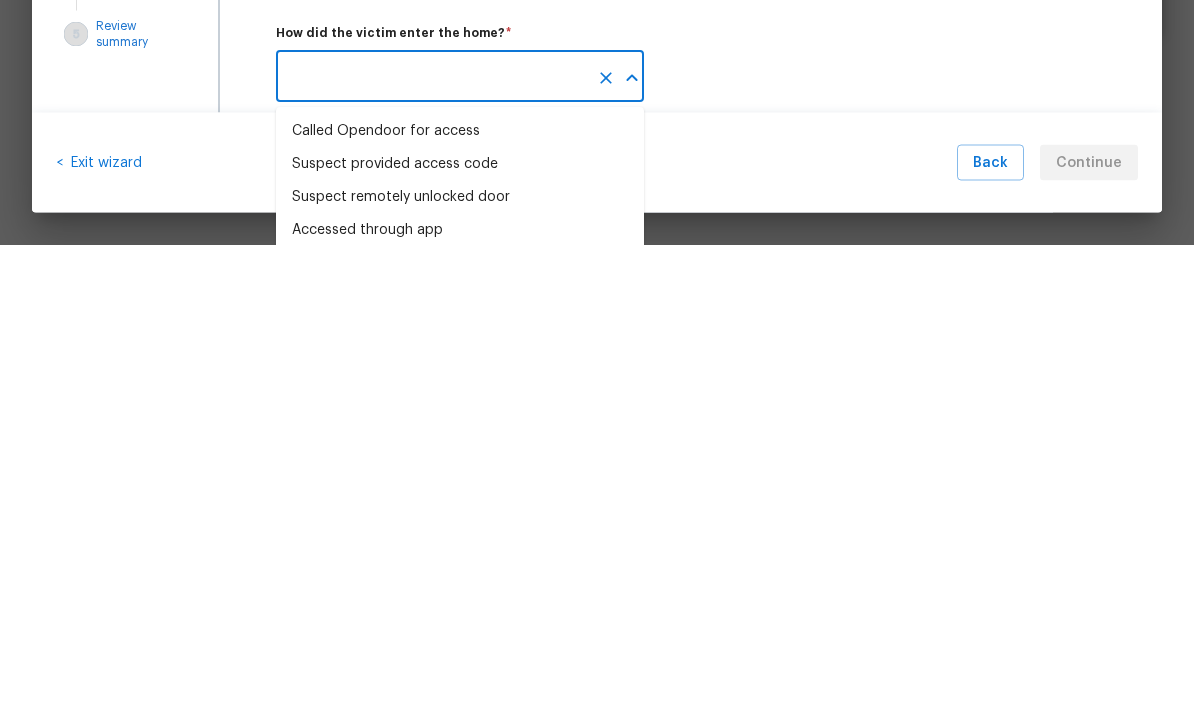 click on "Accessed through app" at bounding box center [367, 701] 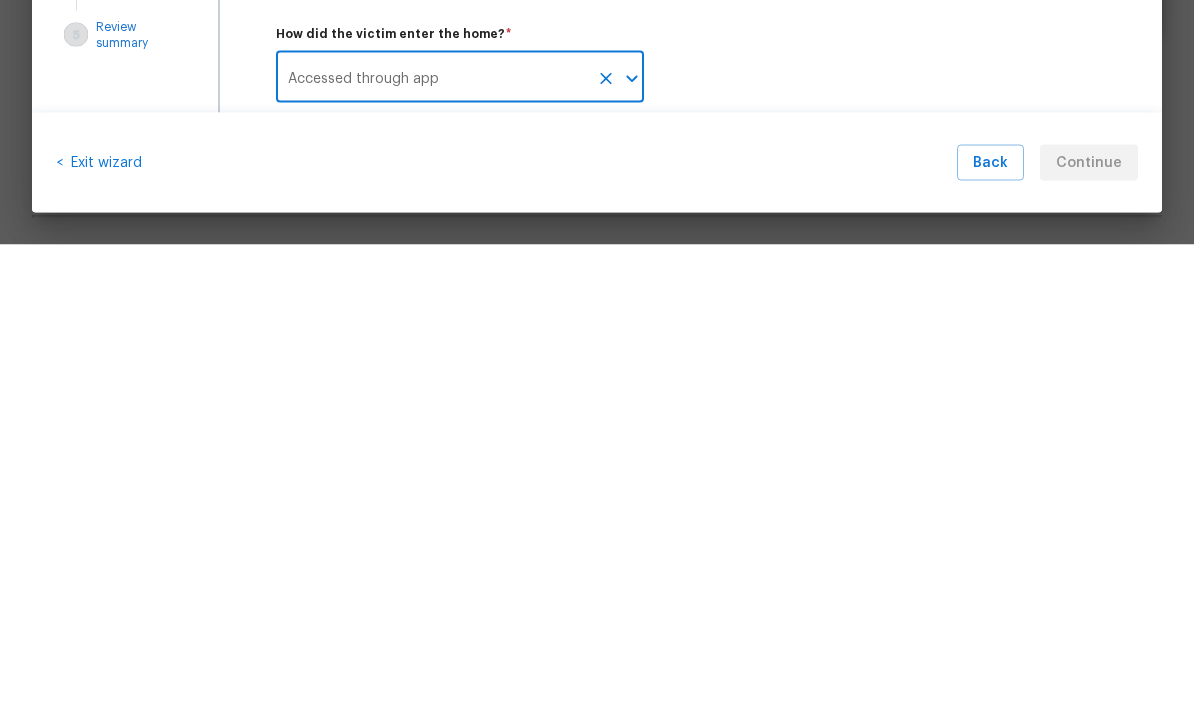 scroll, scrollTop: 75, scrollLeft: 0, axis: vertical 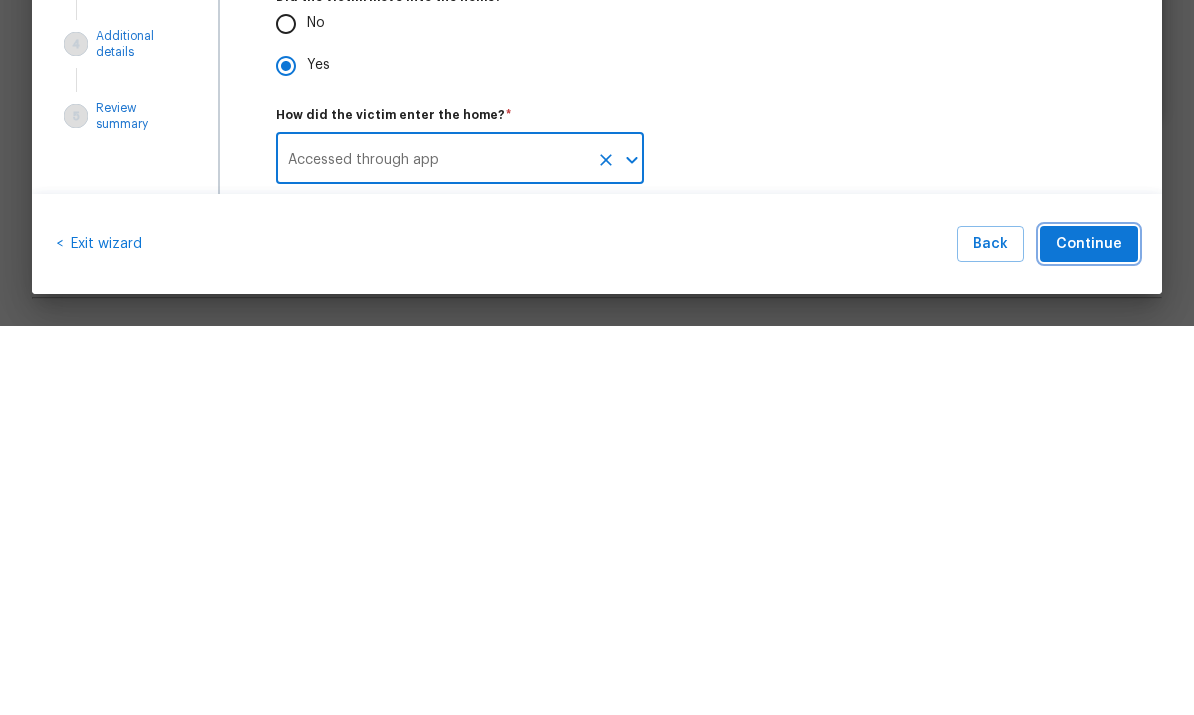 click on "Continue" at bounding box center (1089, 633) 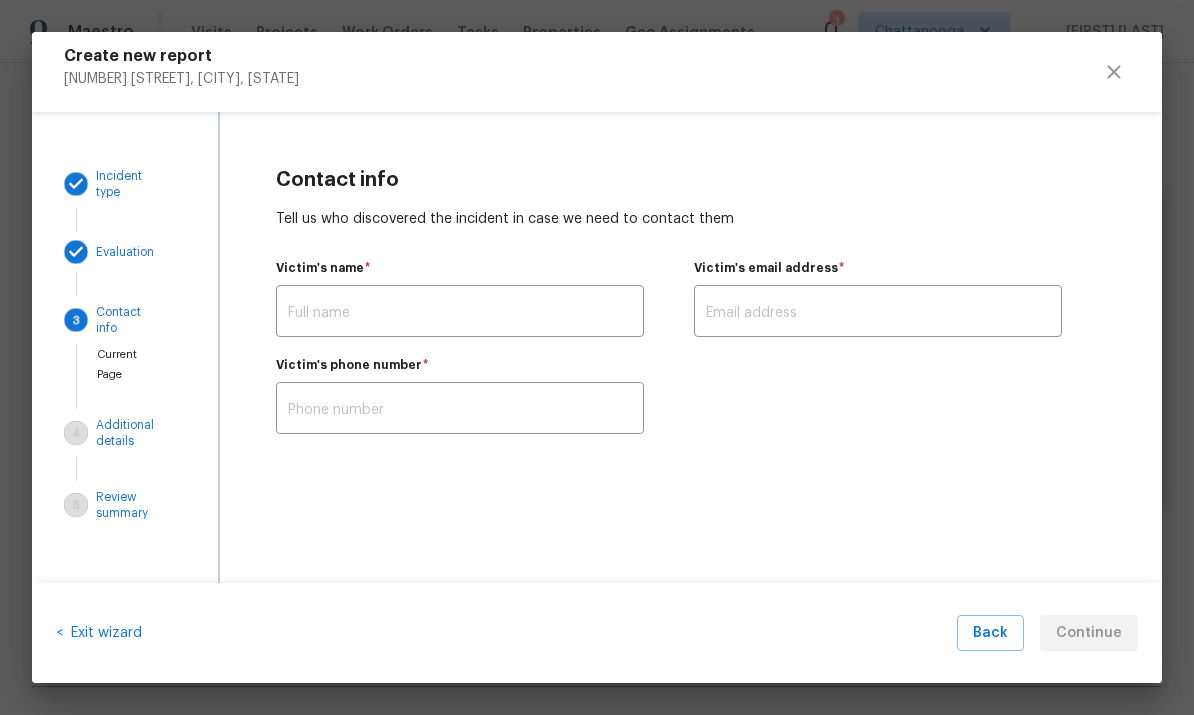 click at bounding box center [460, 313] 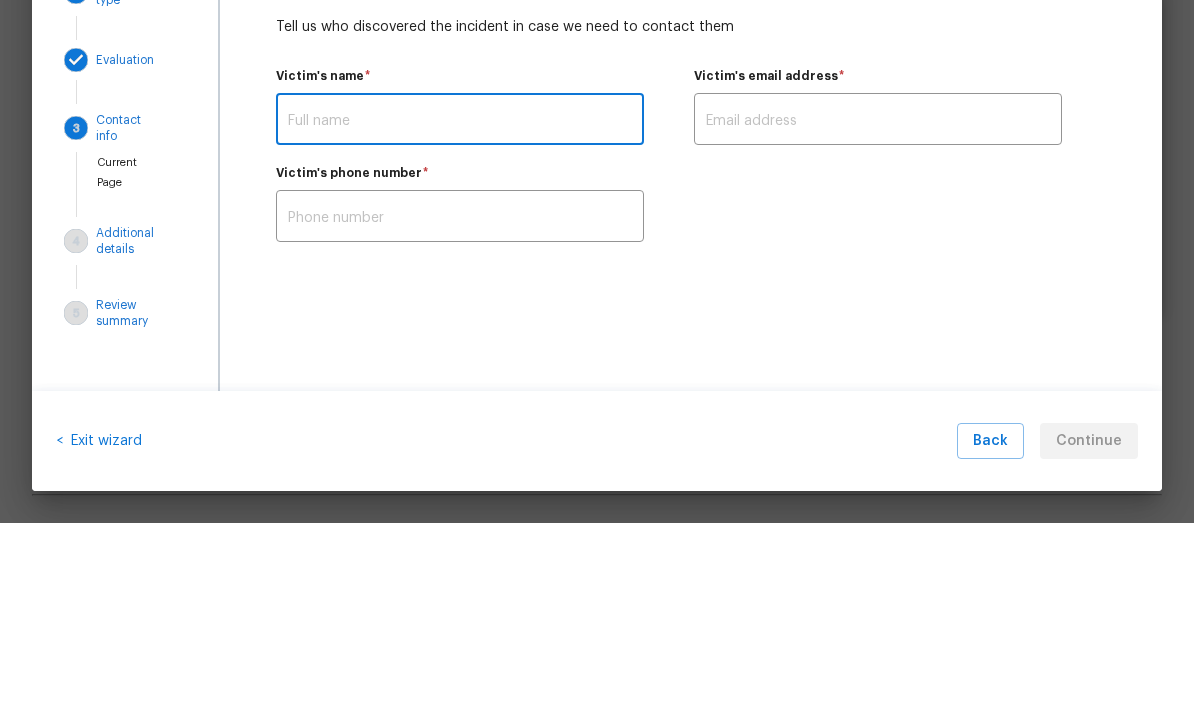 type on "N" 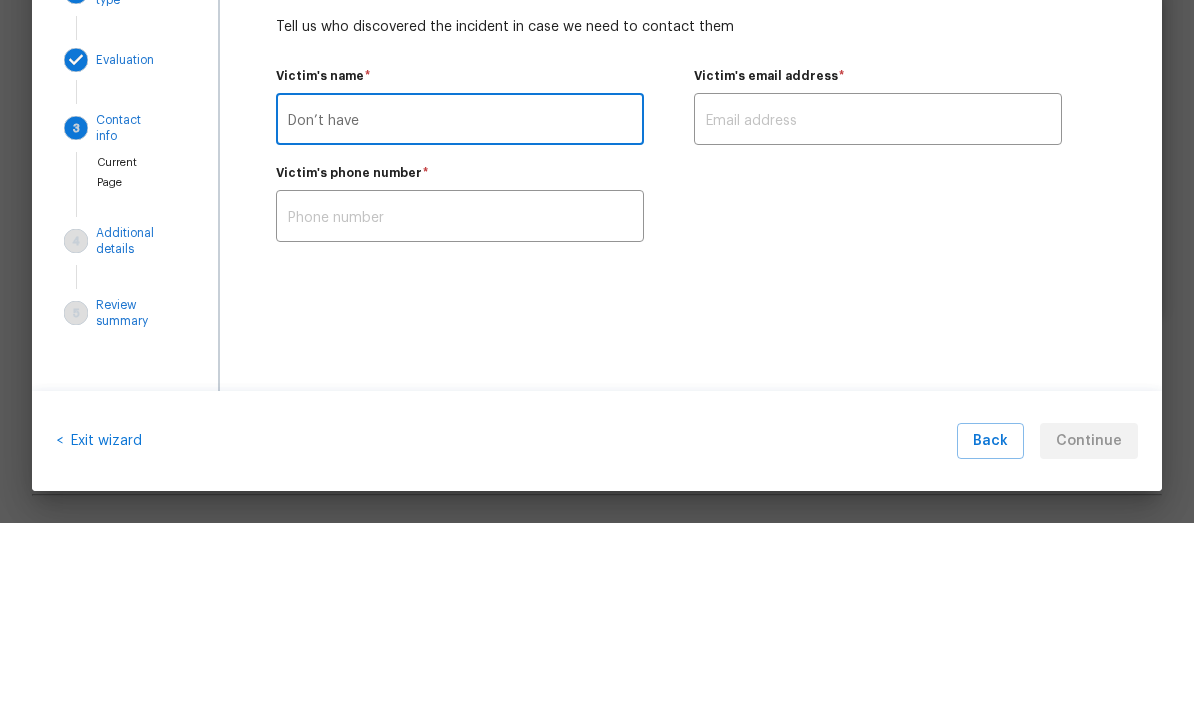 type on "Don’t have" 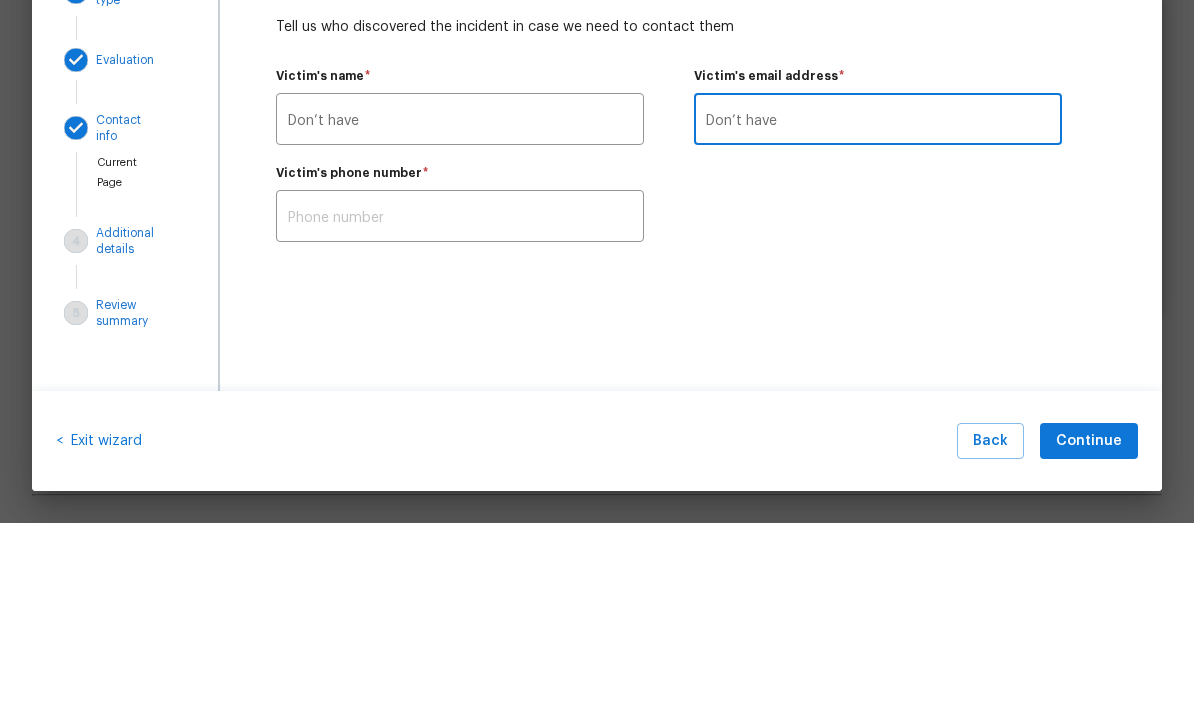 type on "Don’t have" 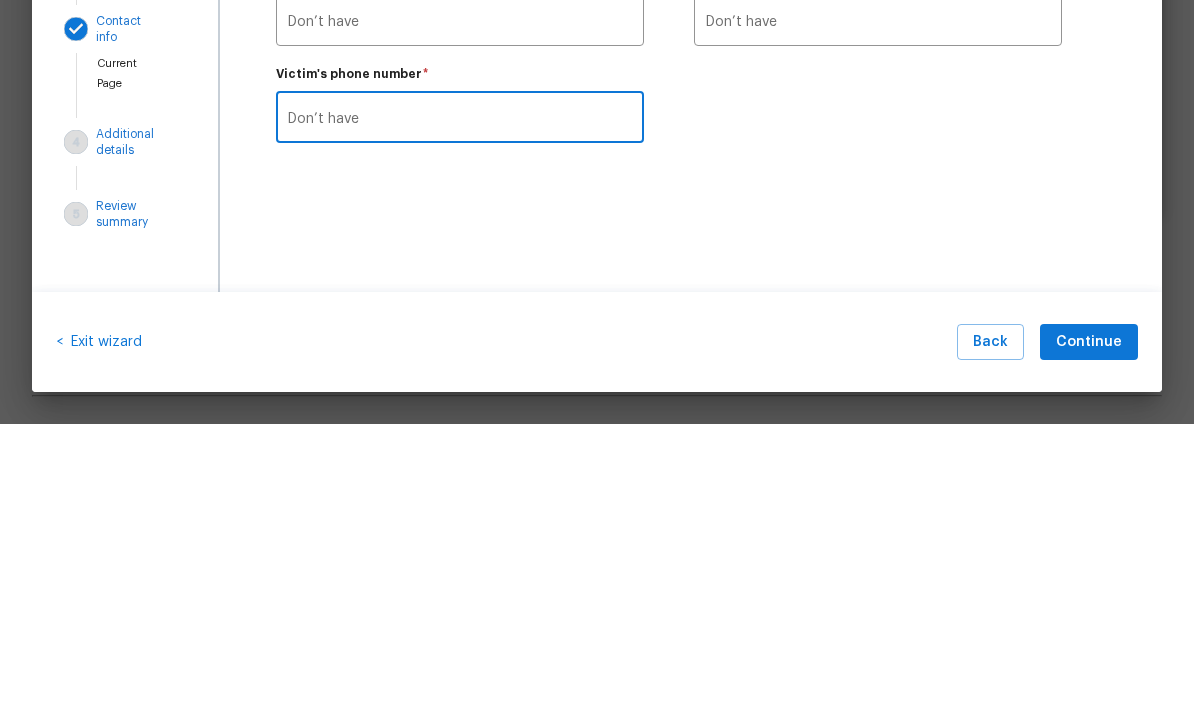 type on "Don’t have" 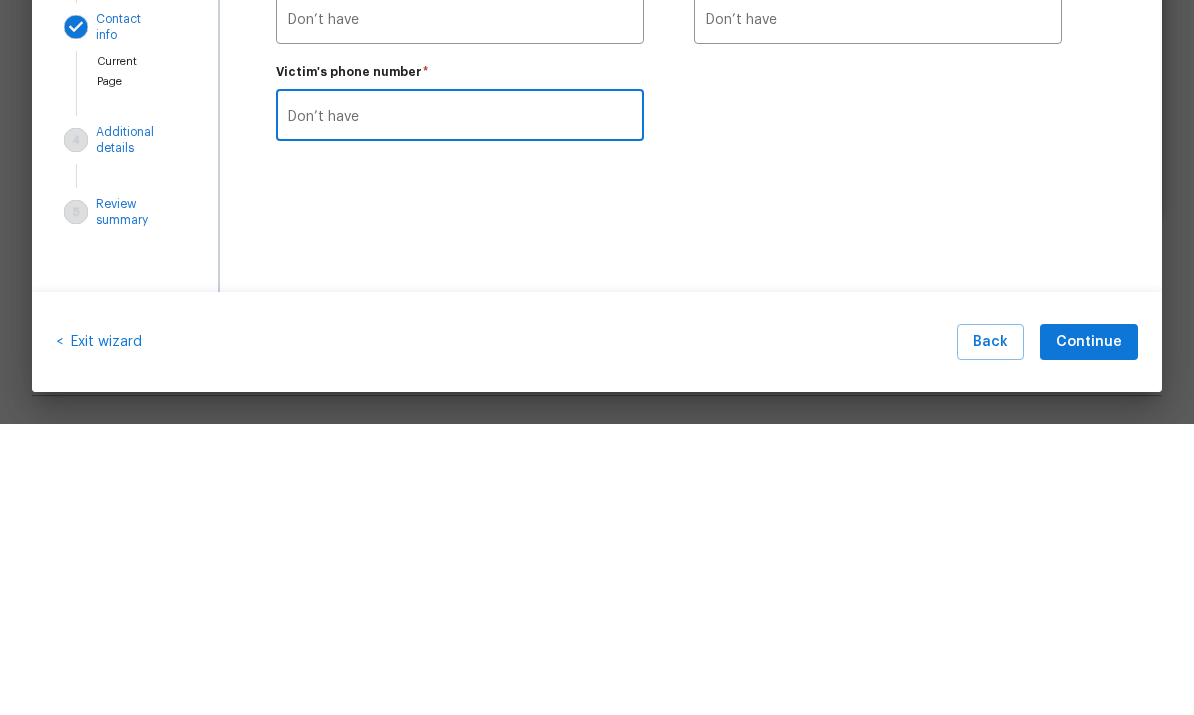 scroll, scrollTop: 1, scrollLeft: 0, axis: vertical 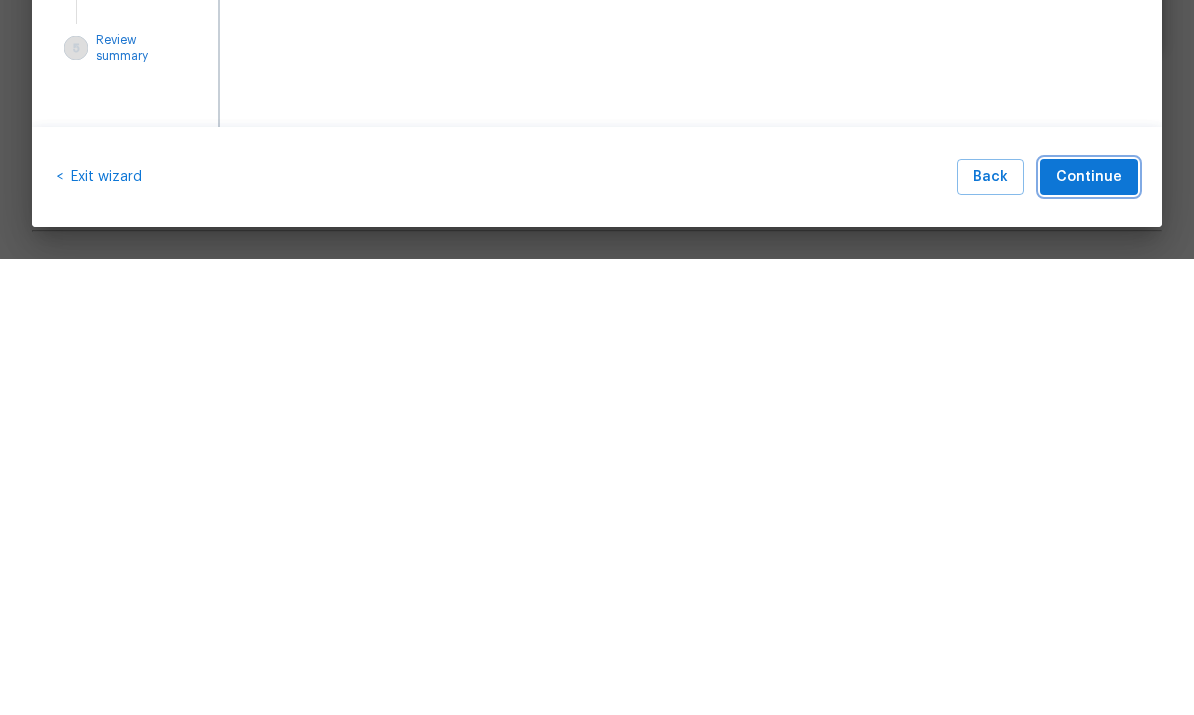 click on "Continue" at bounding box center [1089, 633] 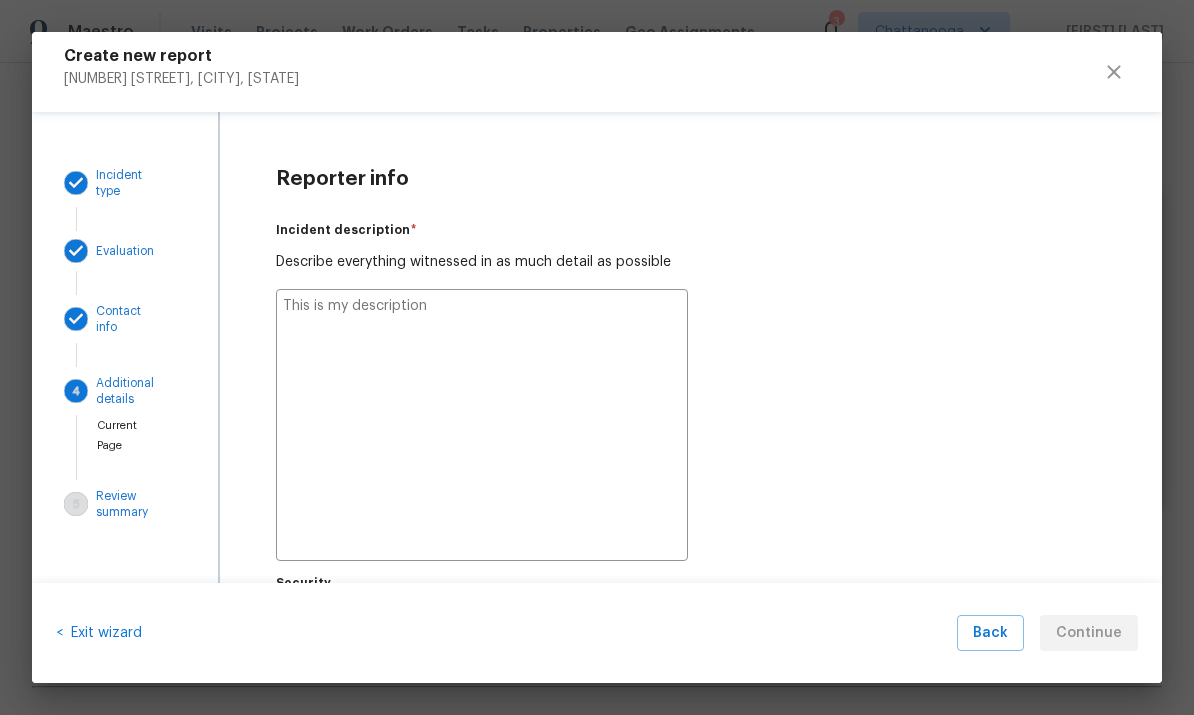 click at bounding box center (482, 425) 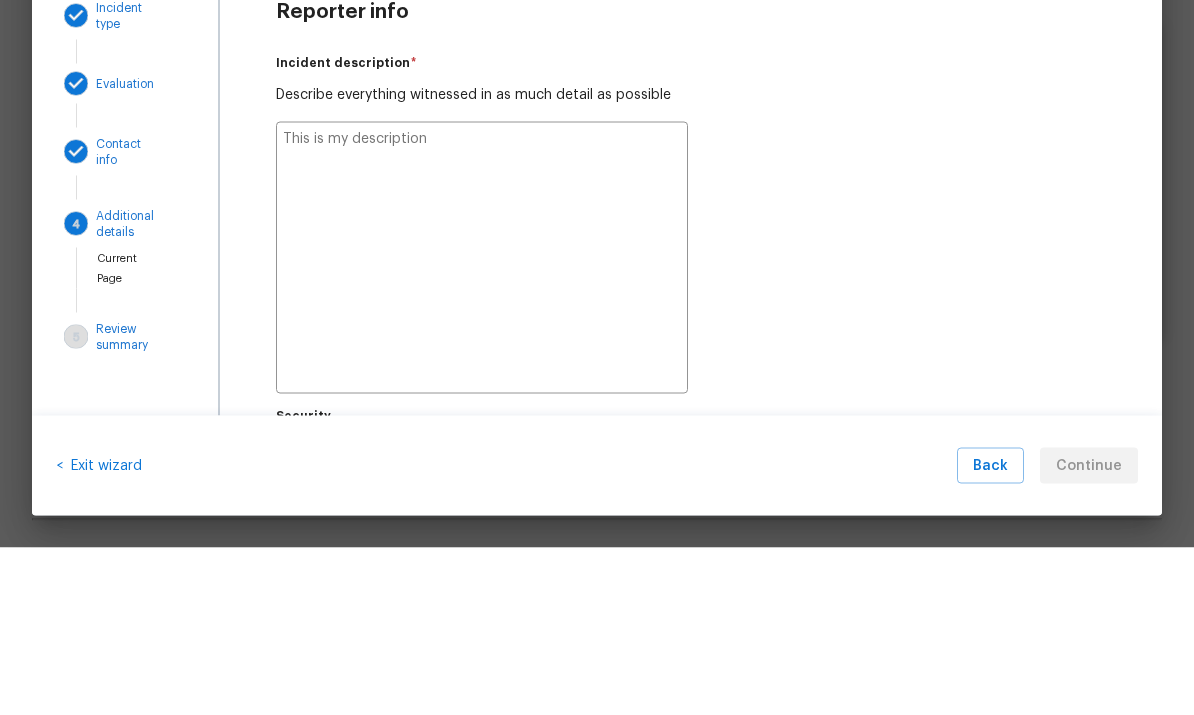 click at bounding box center (482, 425) 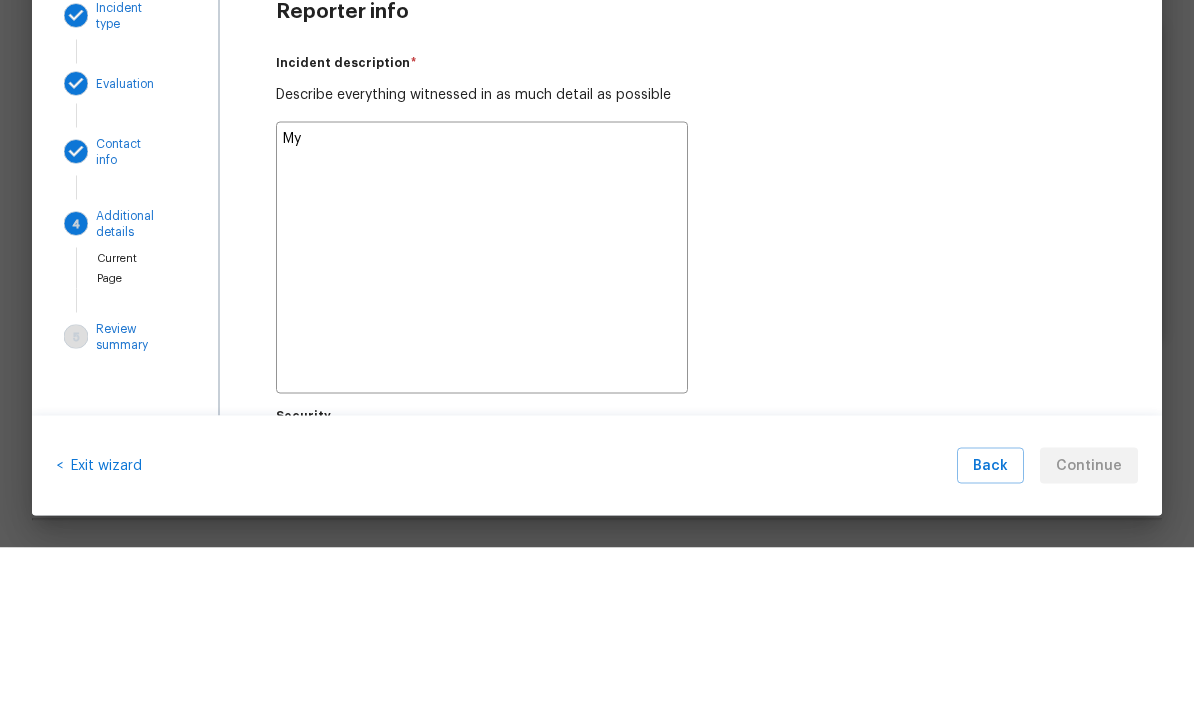 type on "x" 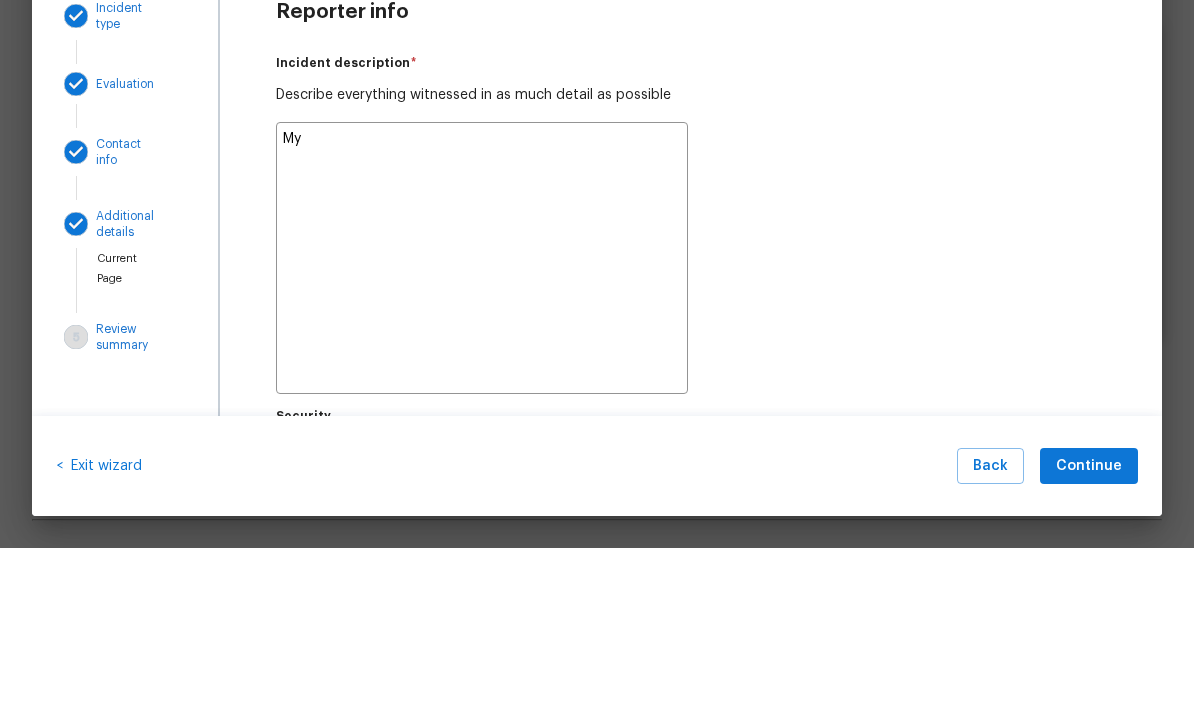 type on "My lawn maintenance" 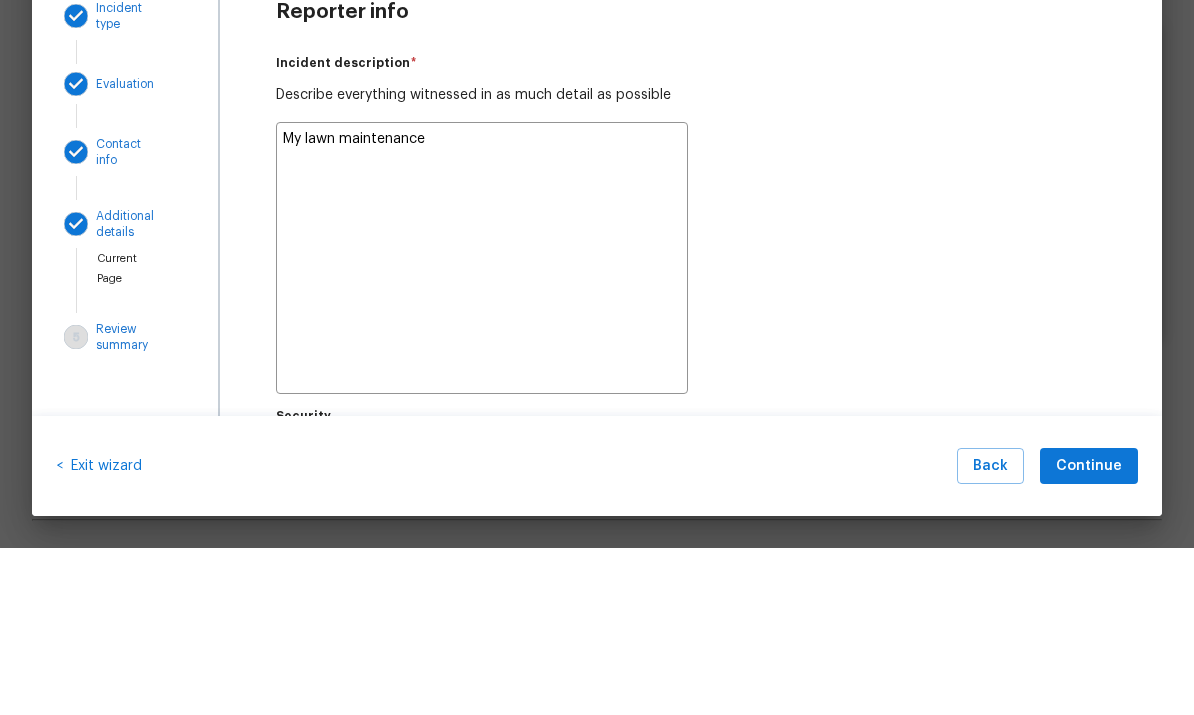 type on "x" 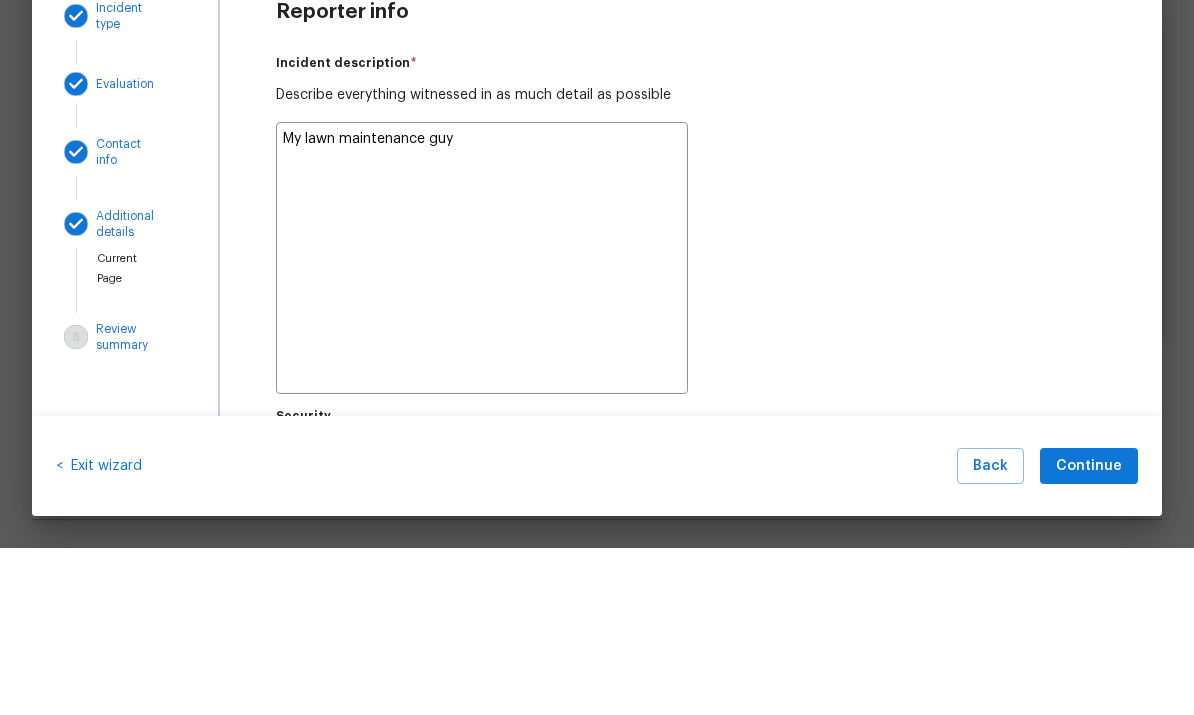 type on "x" 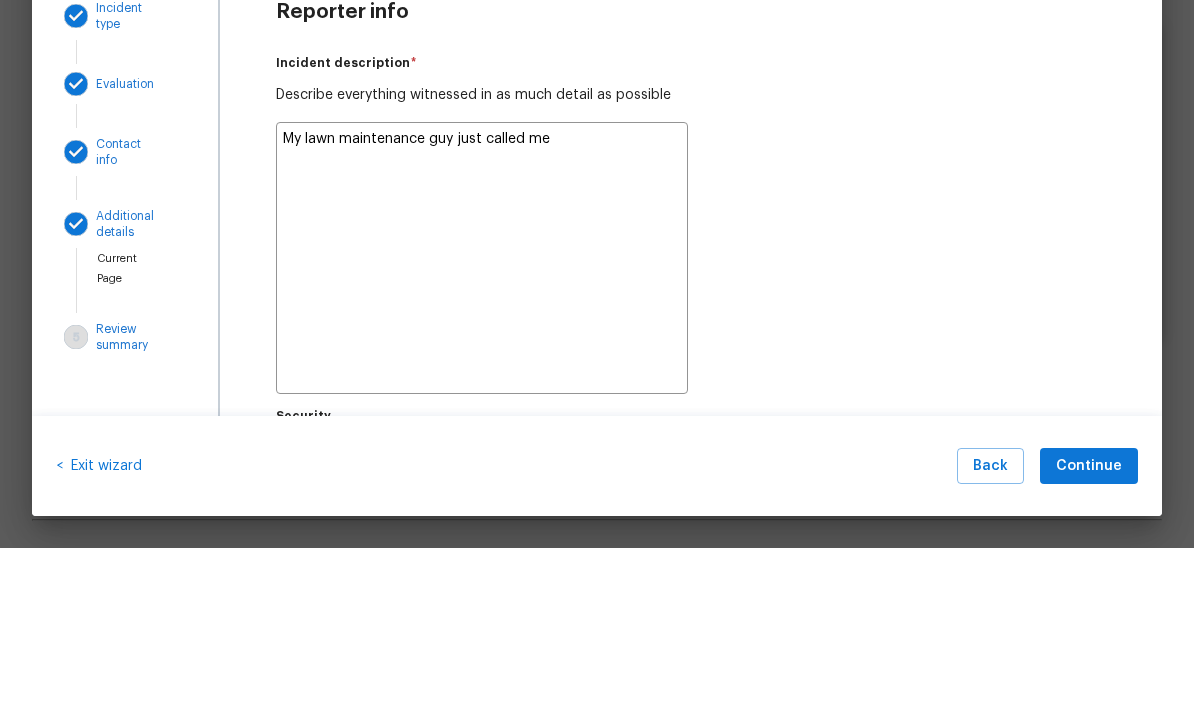 type on "x" 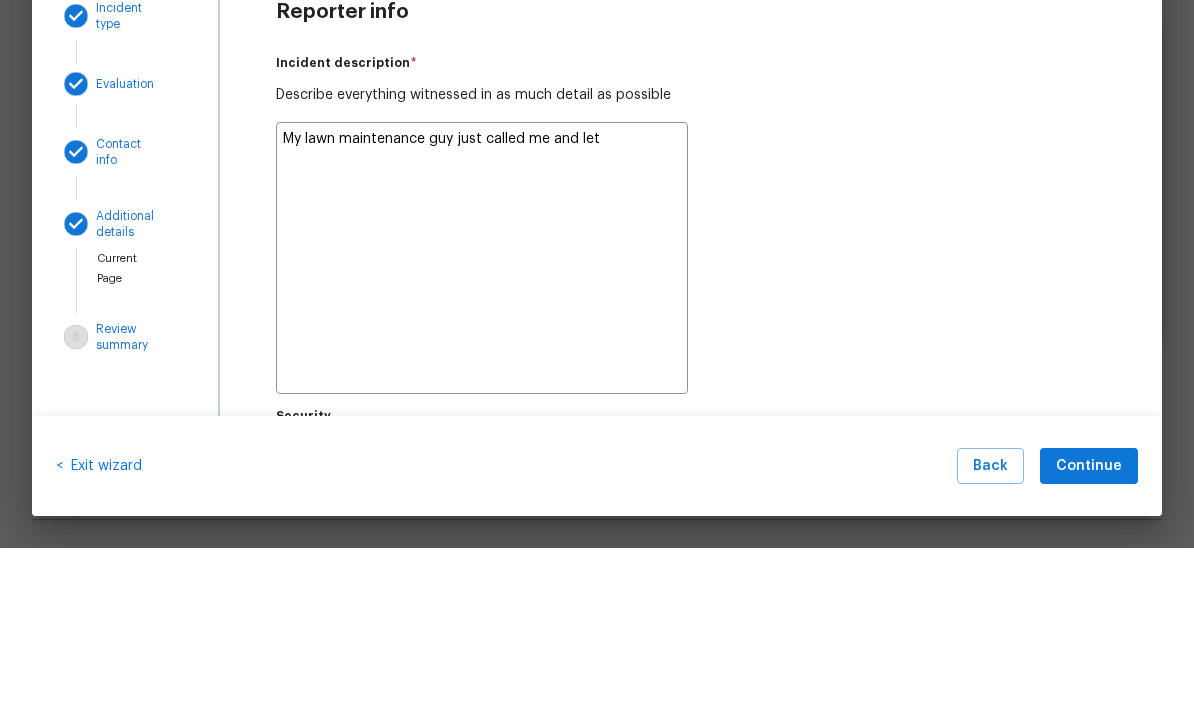 type on "x" 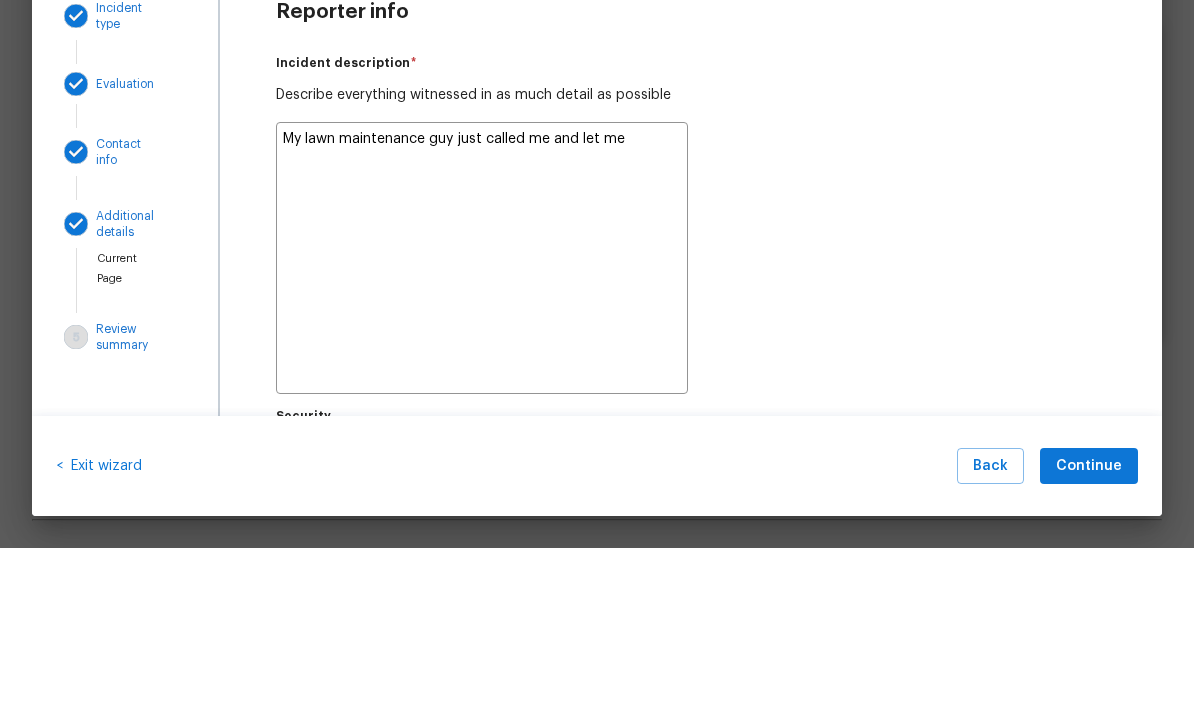 type on "x" 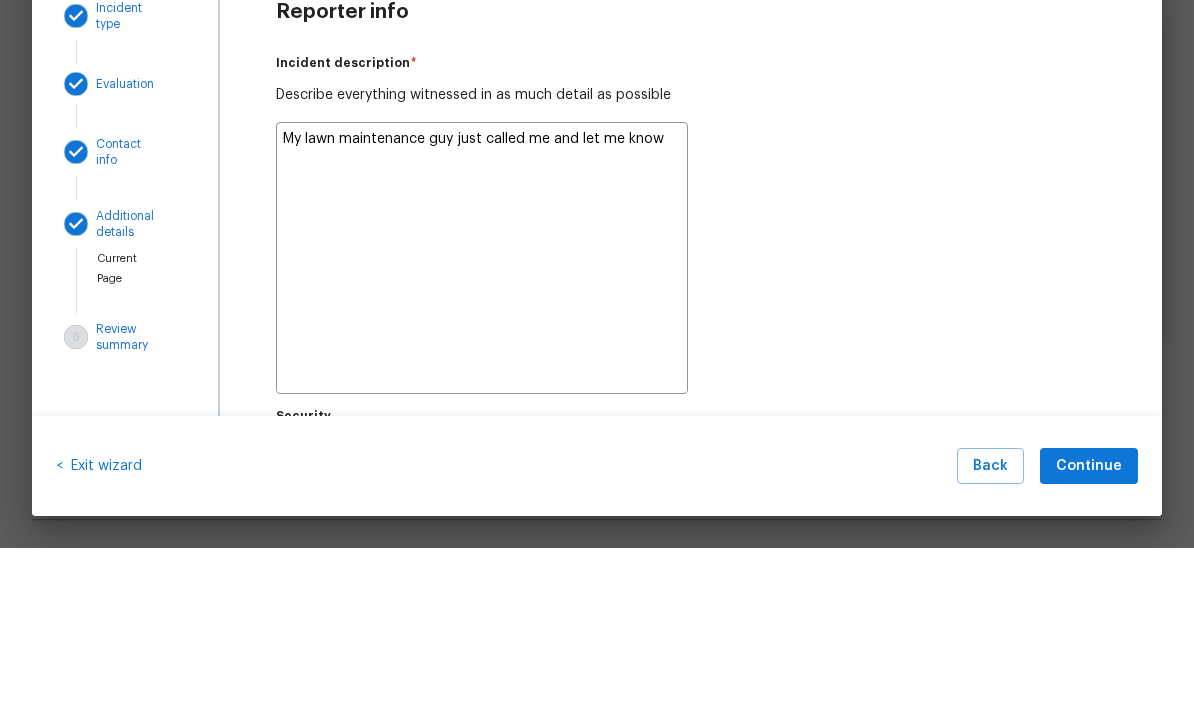 type on "My lawn maintenance guy just called me and let me know that there" 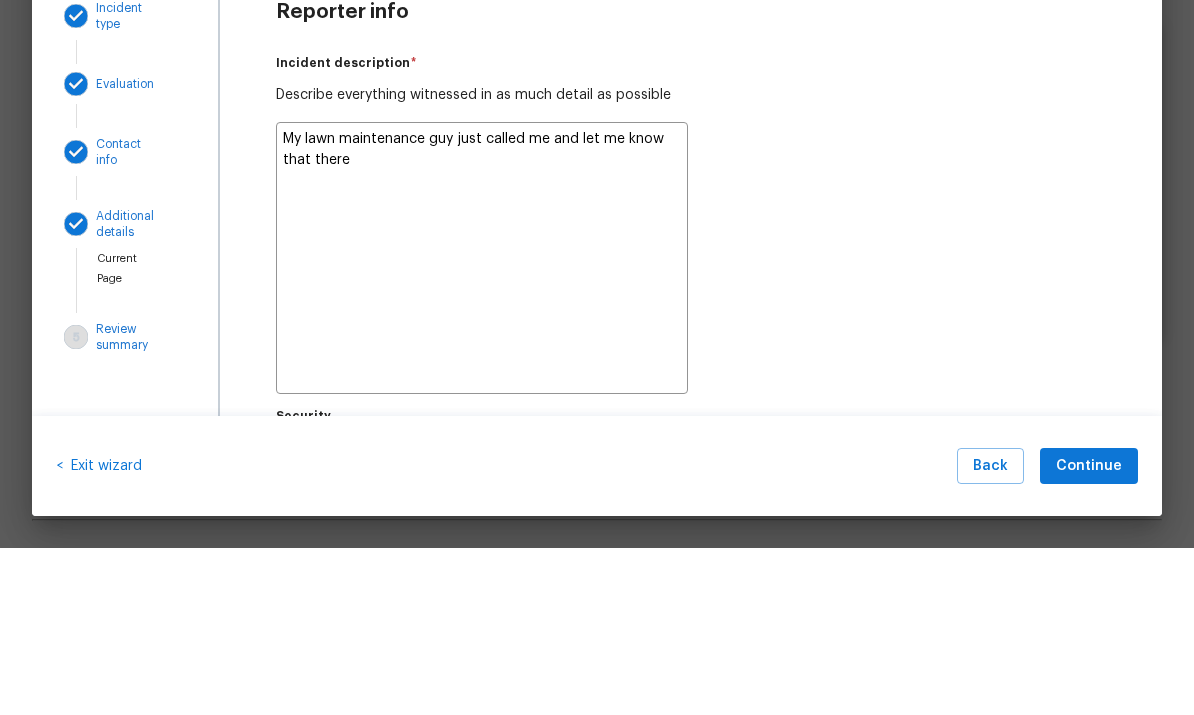 type on "x" 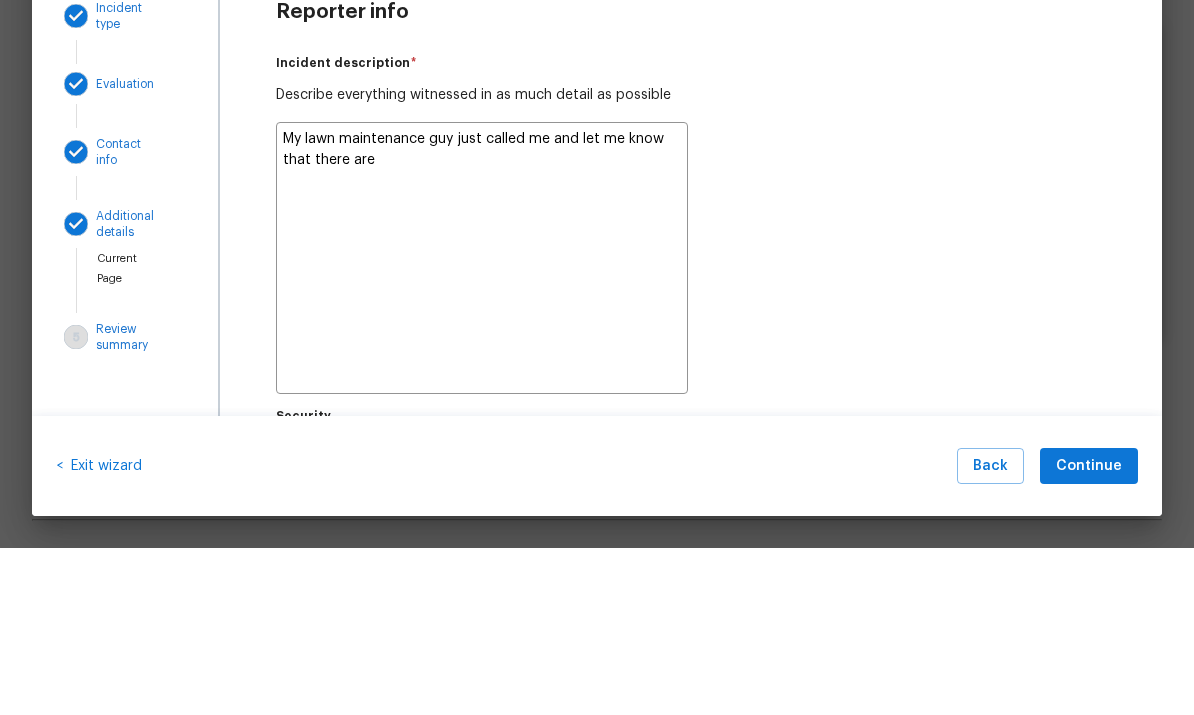 type on "x" 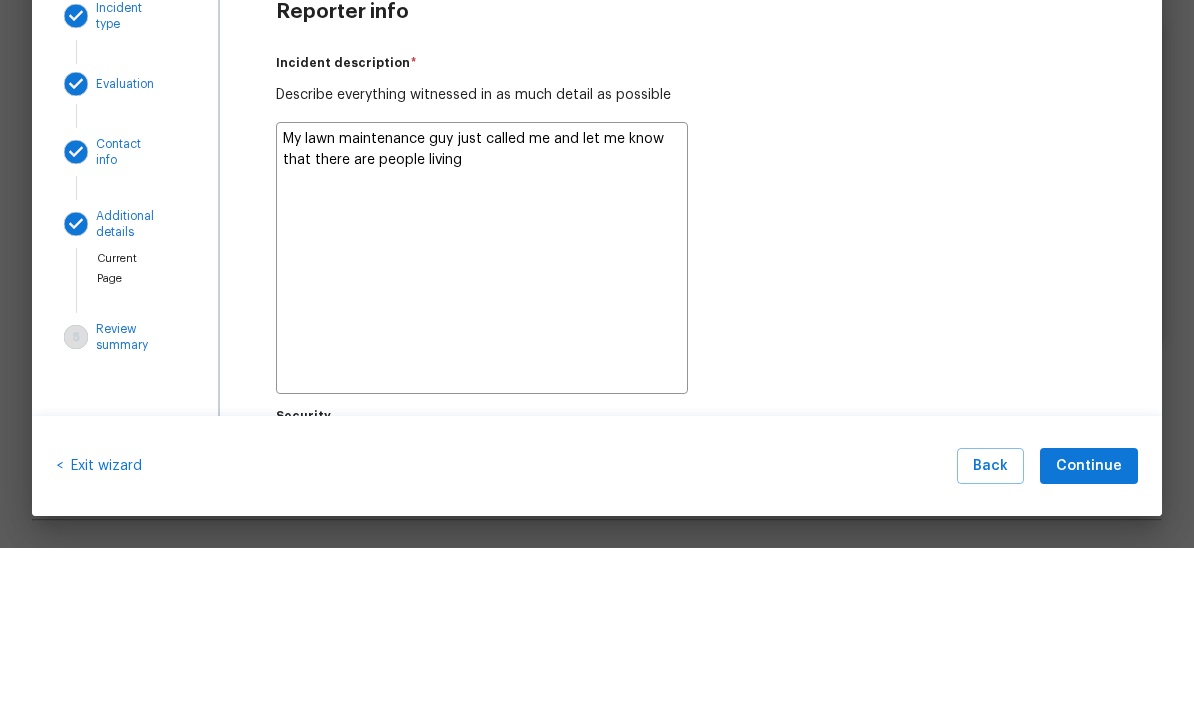 type on "x" 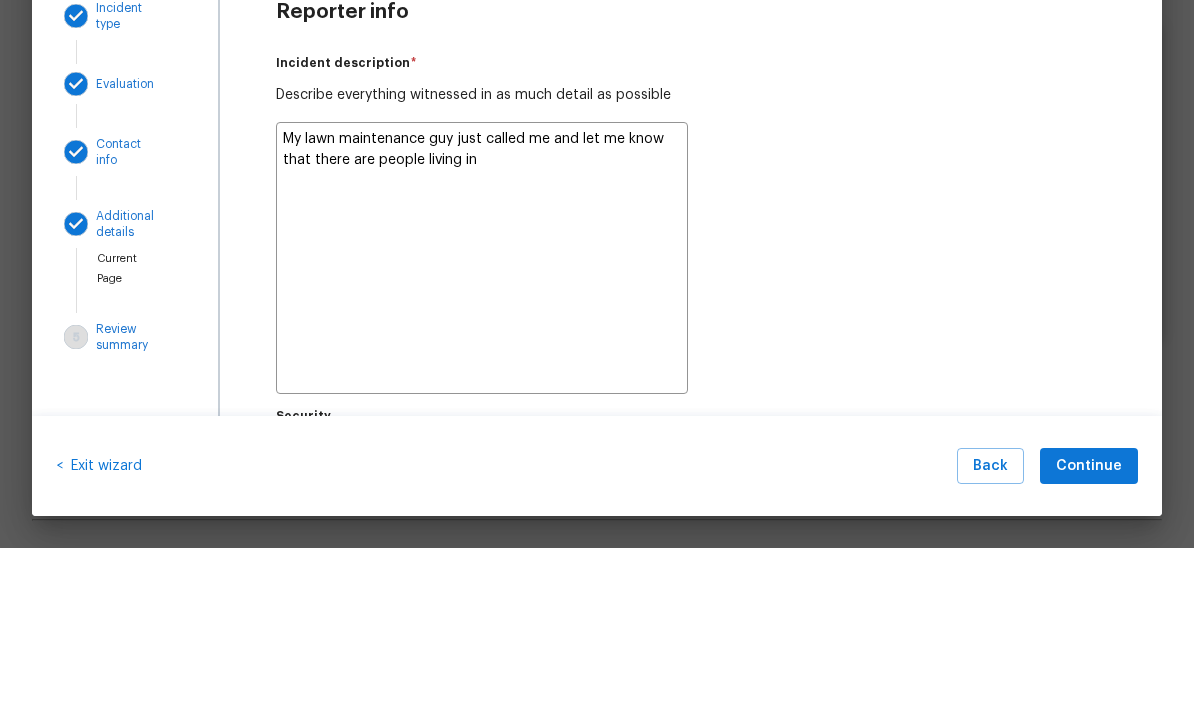 type on "x" 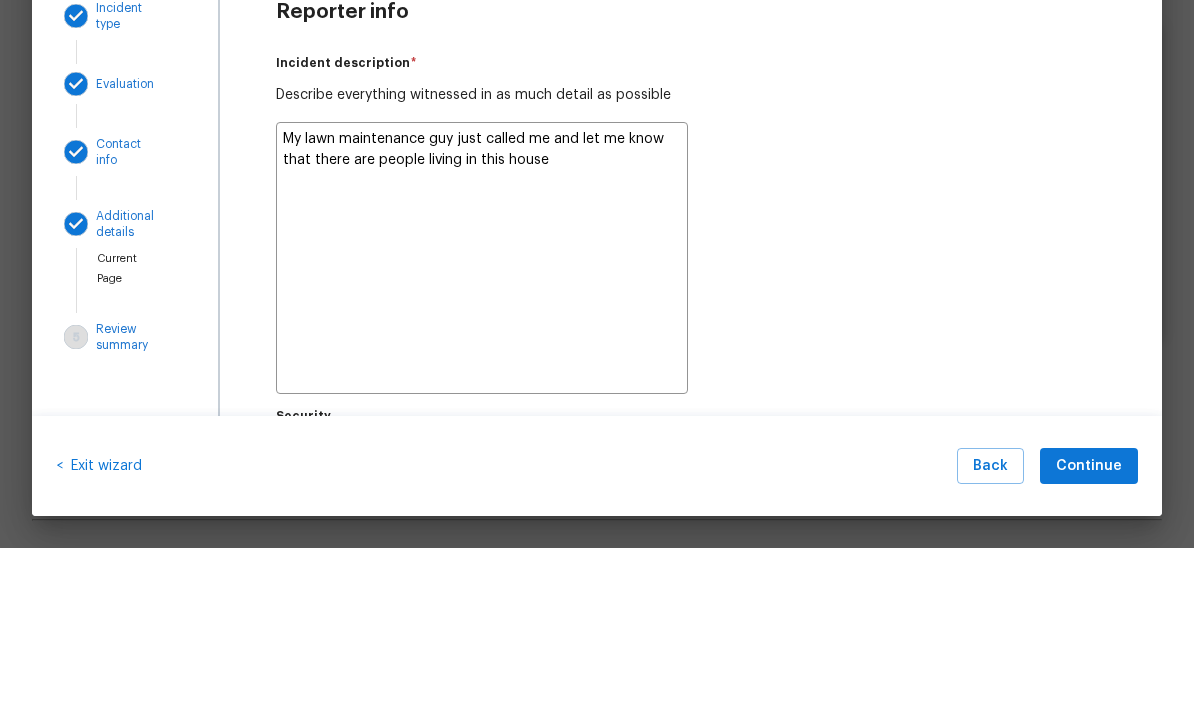 type on "x" 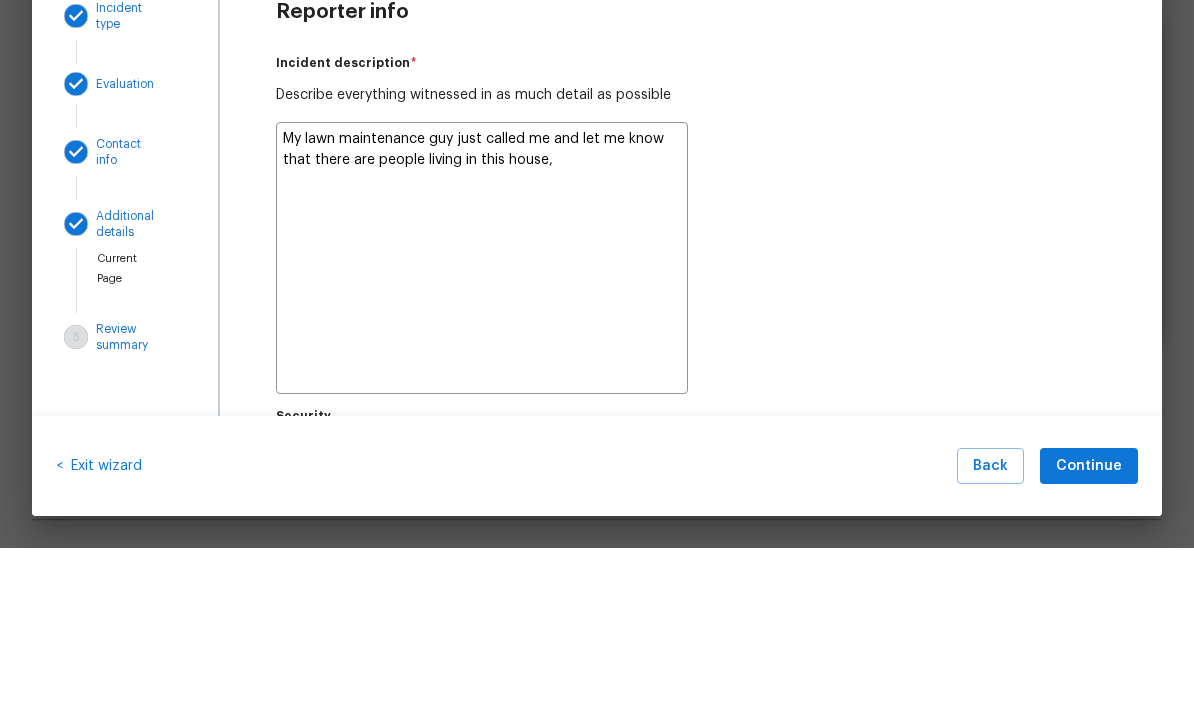 type on "x" 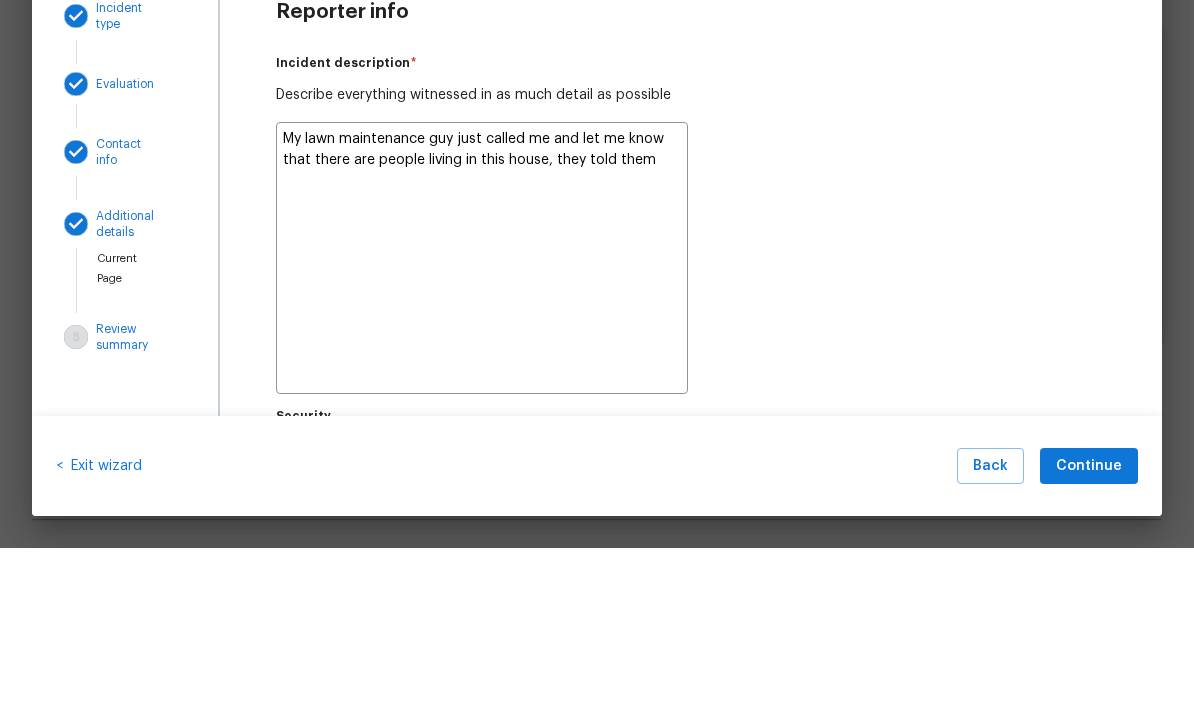 type on "x" 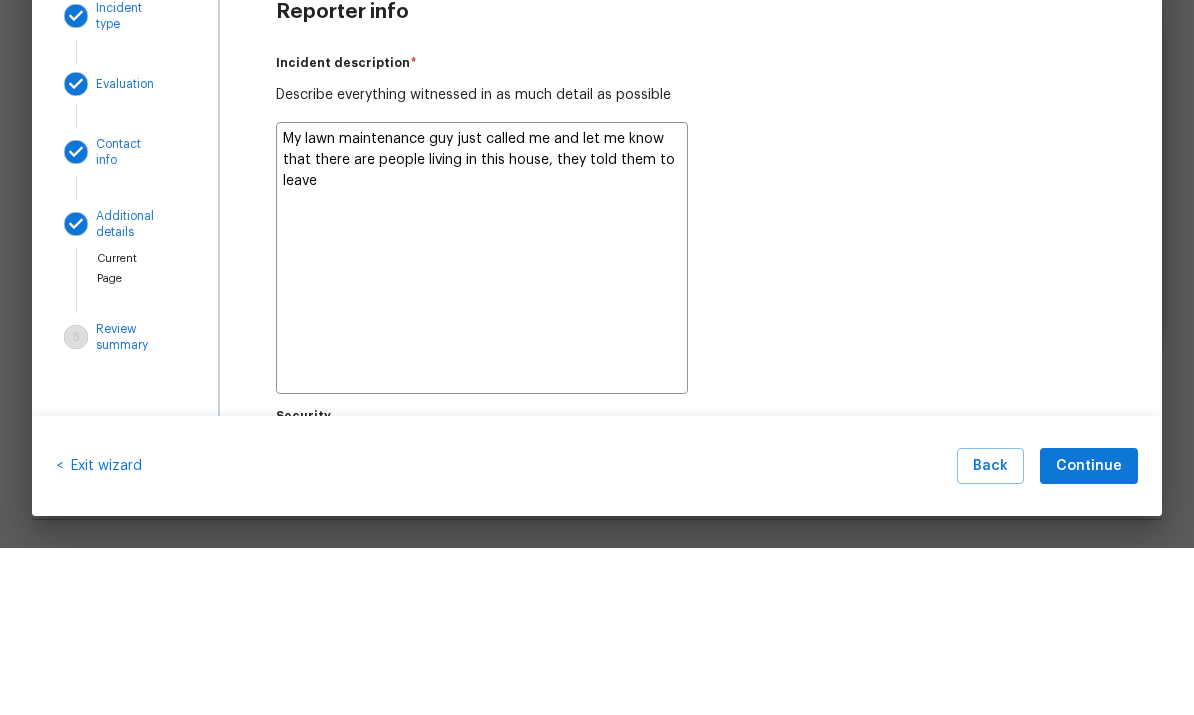 type on "x" 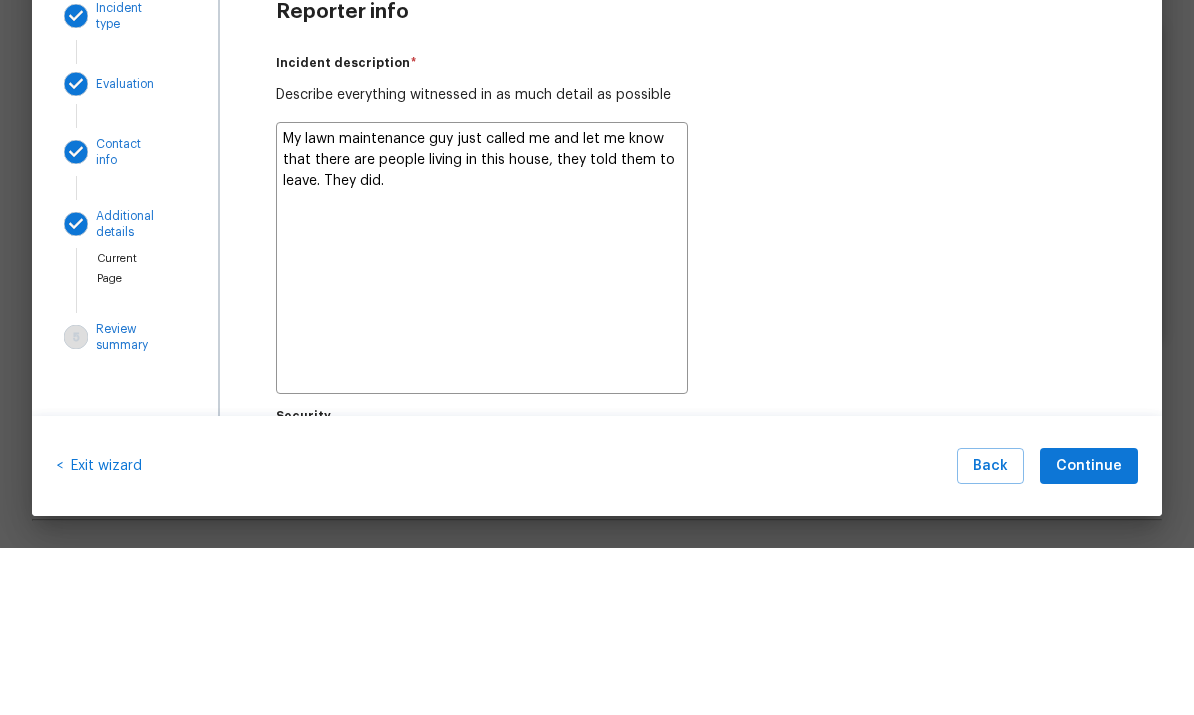 type on "x" 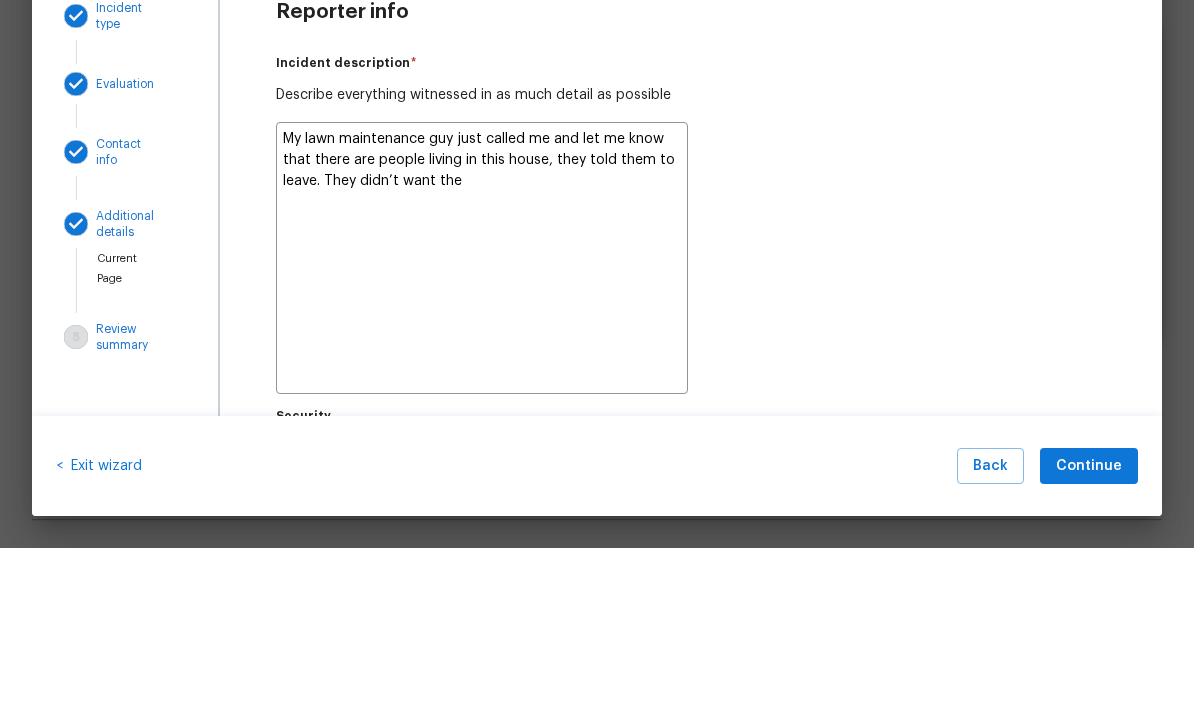 type on "x" 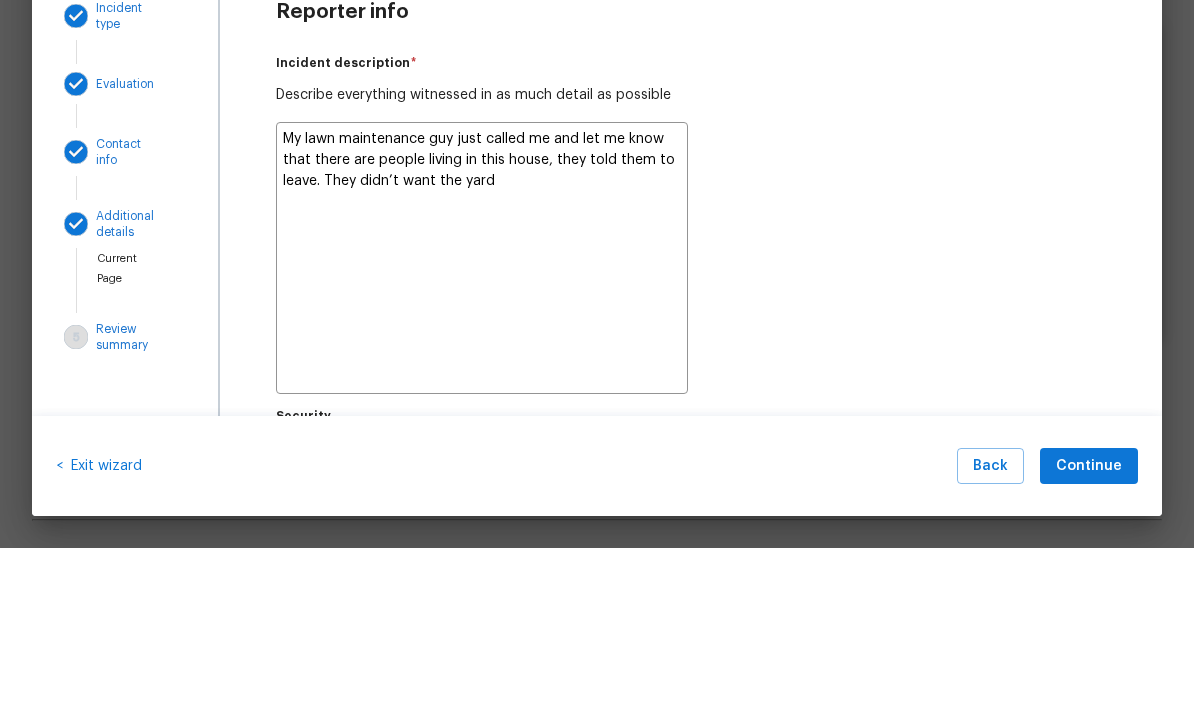type on "x" 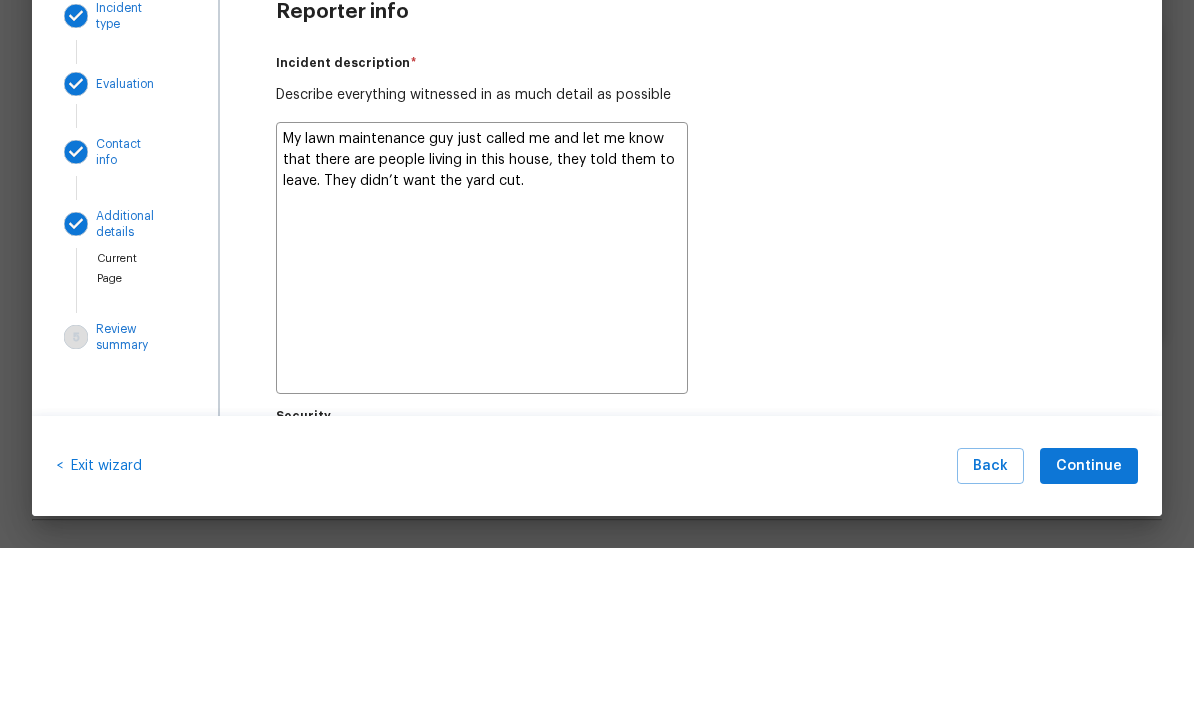 type on "x" 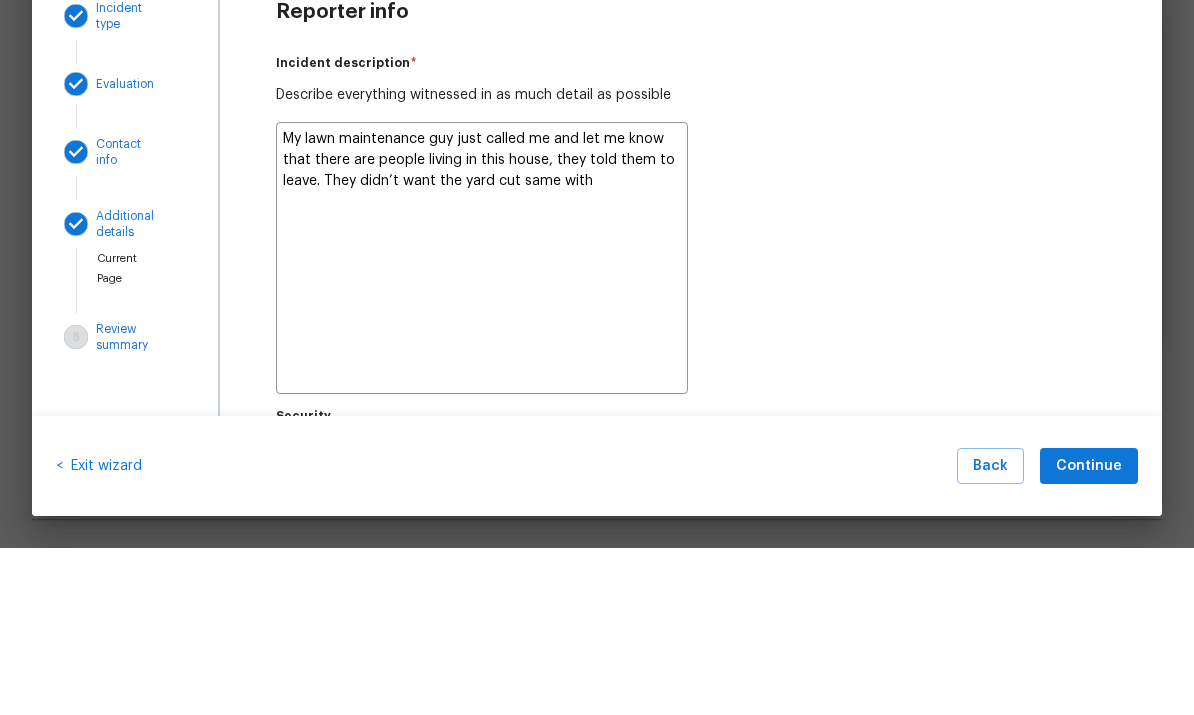 type on "x" 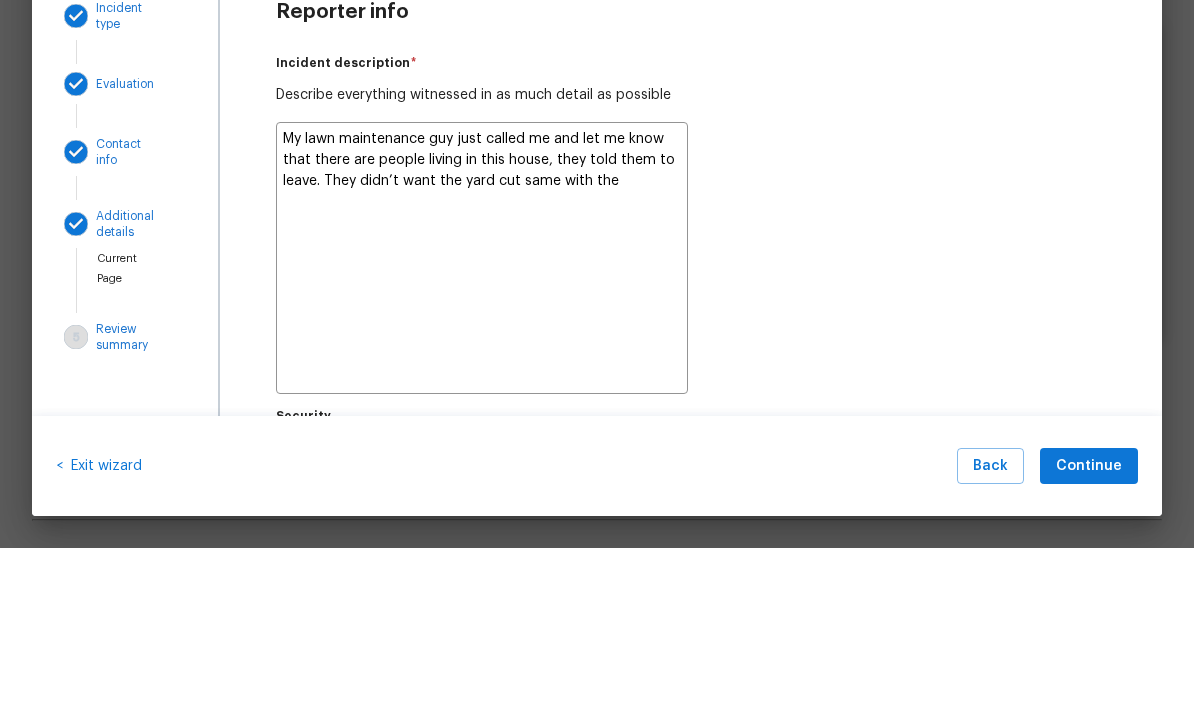 type on "x" 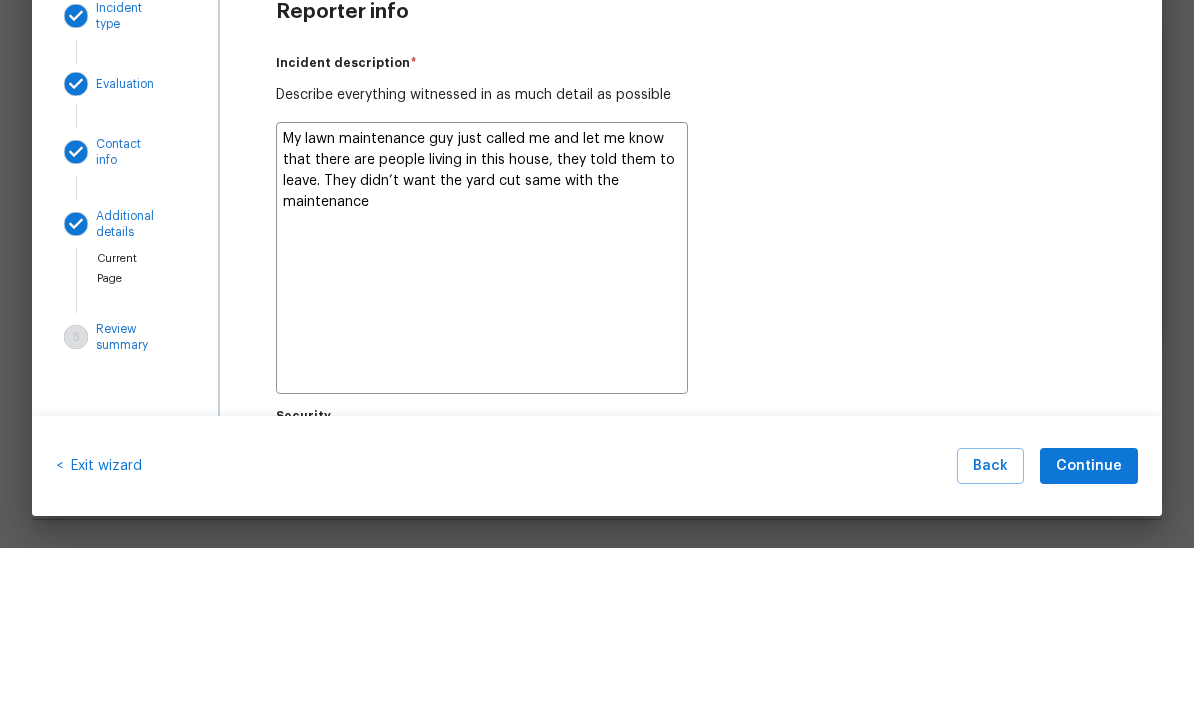type on "x" 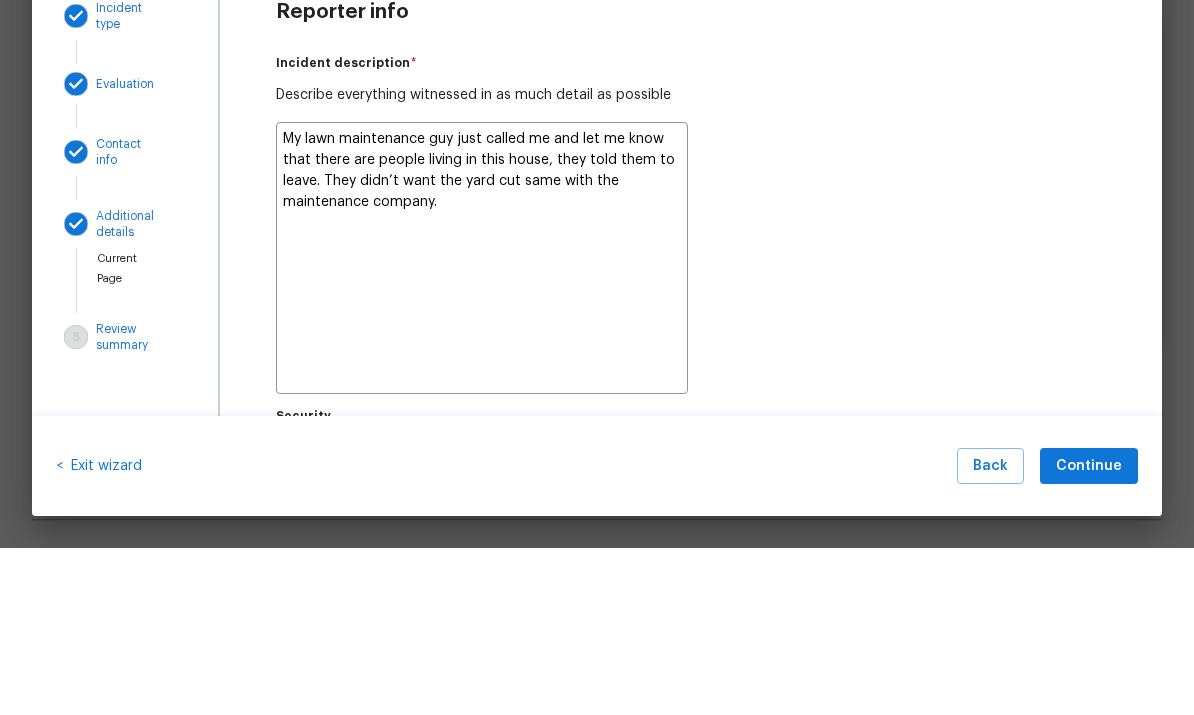 type on "x" 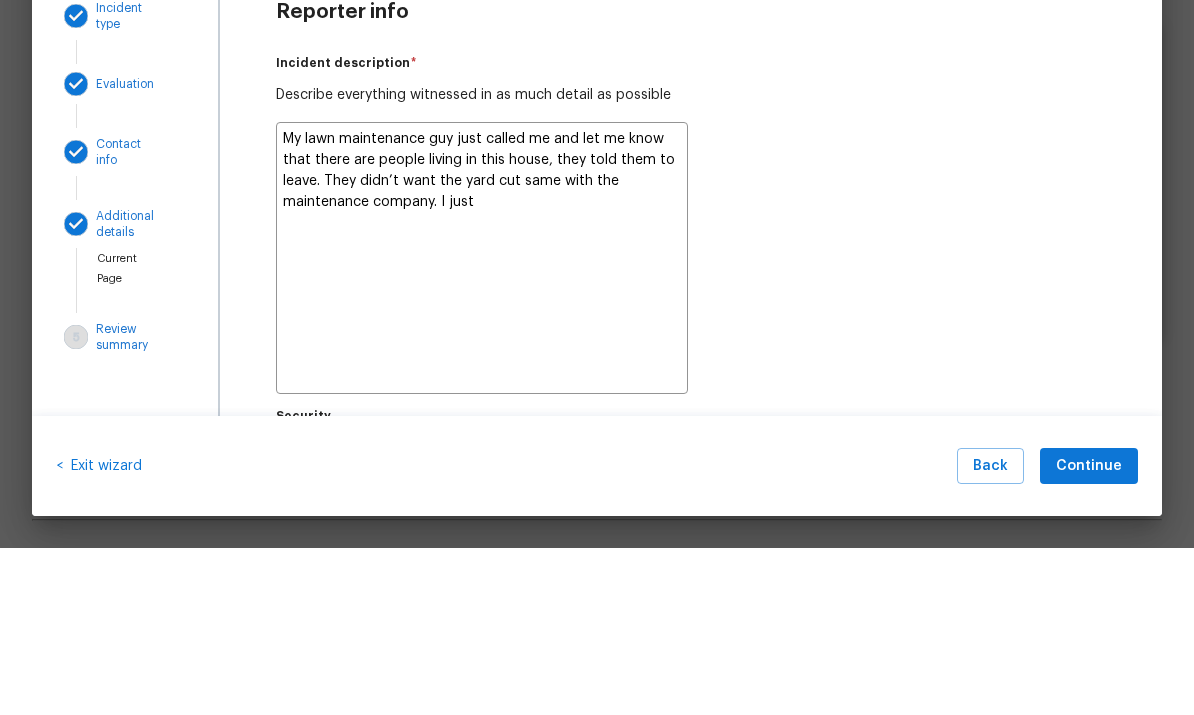 type on "x" 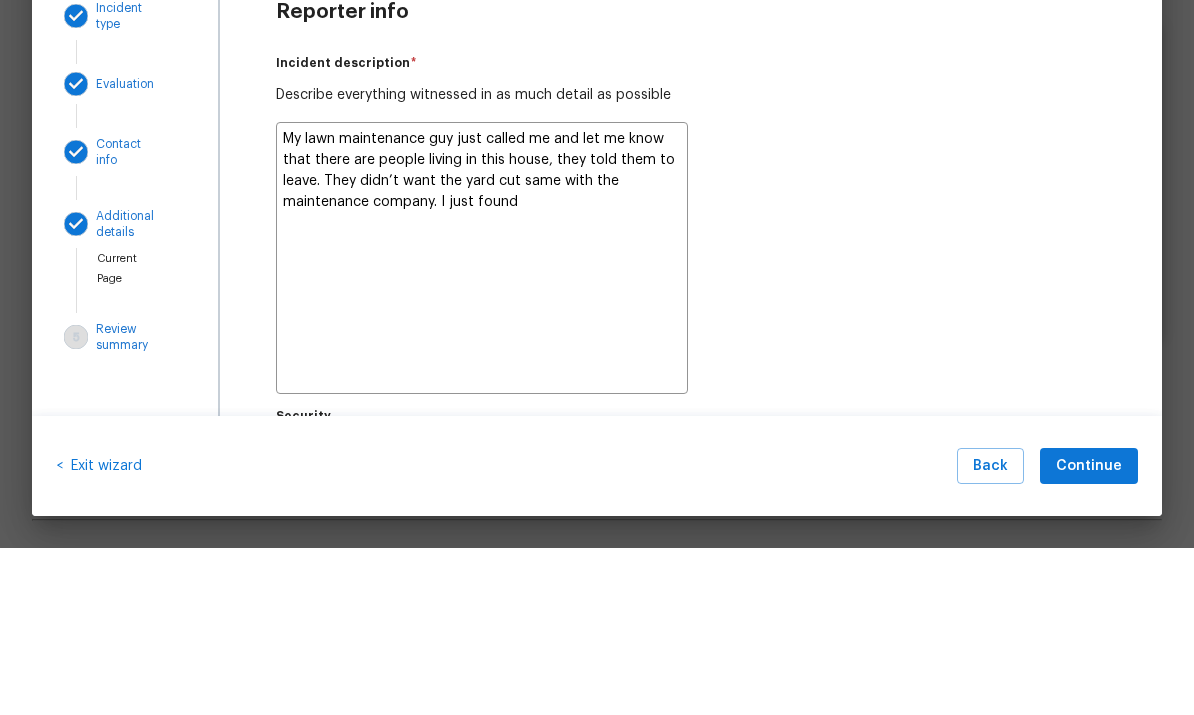 type on "x" 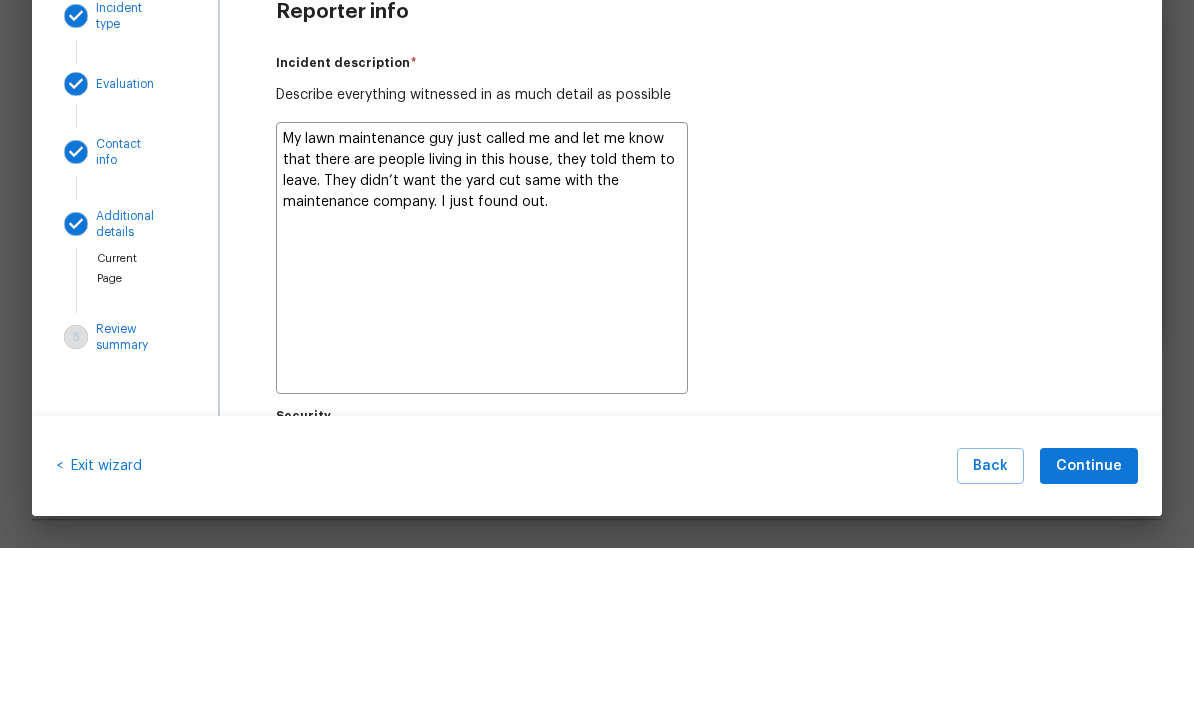 type on "x" 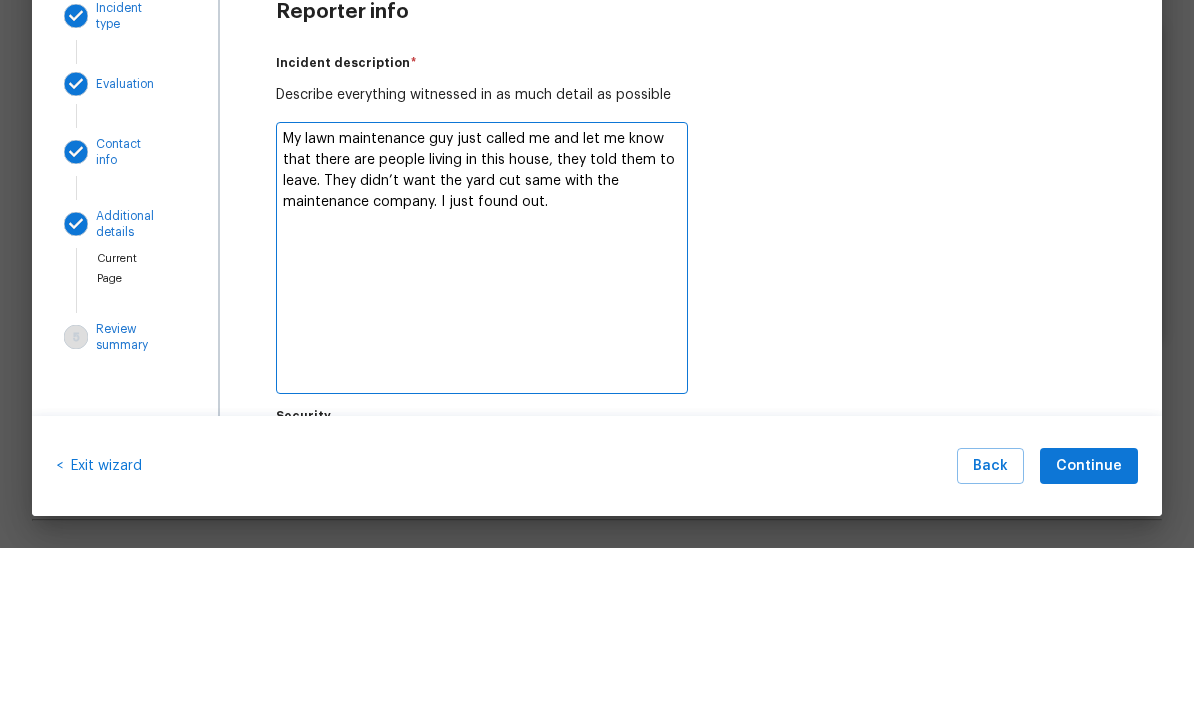 click on "Incident description   * Describe everything witnessed in as much detail as possible My lawn maintenance guy just called me and let me know that there are people living in this house, they told them to leave. They didn’t want the yard cut same with the maintenance company. I just found out. x" at bounding box center [691, 384] 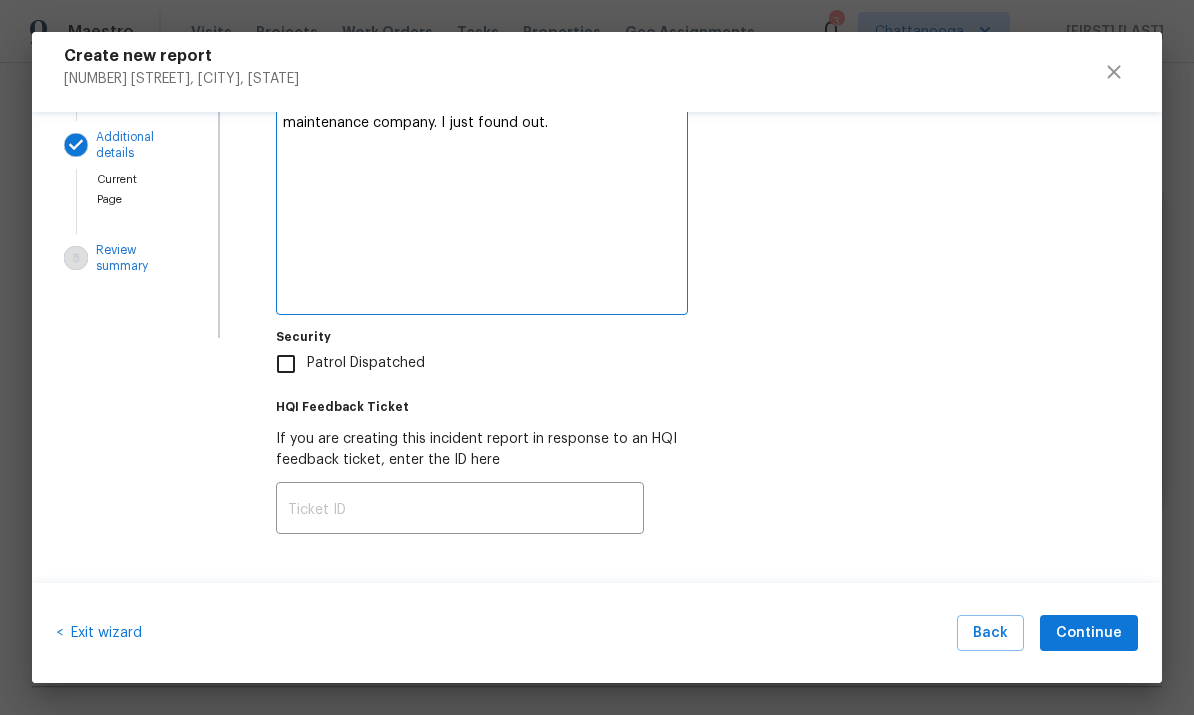 scroll, scrollTop: 252, scrollLeft: 0, axis: vertical 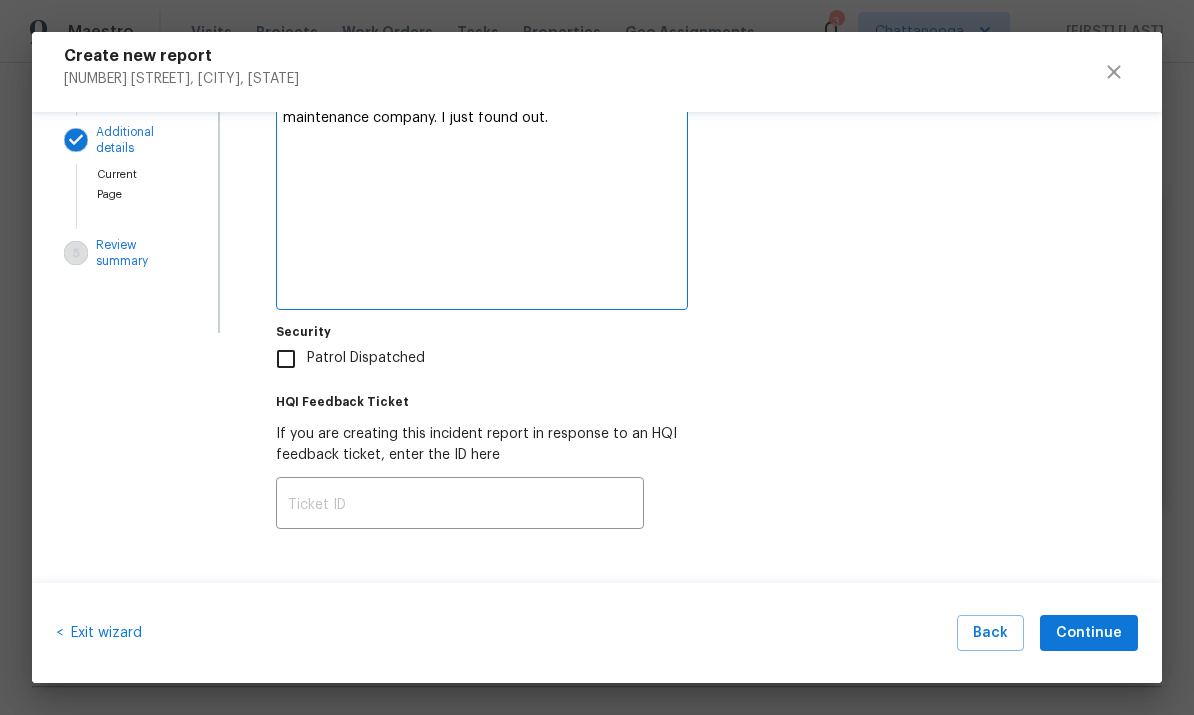 click on "Patrol Dispatched" at bounding box center (286, 359) 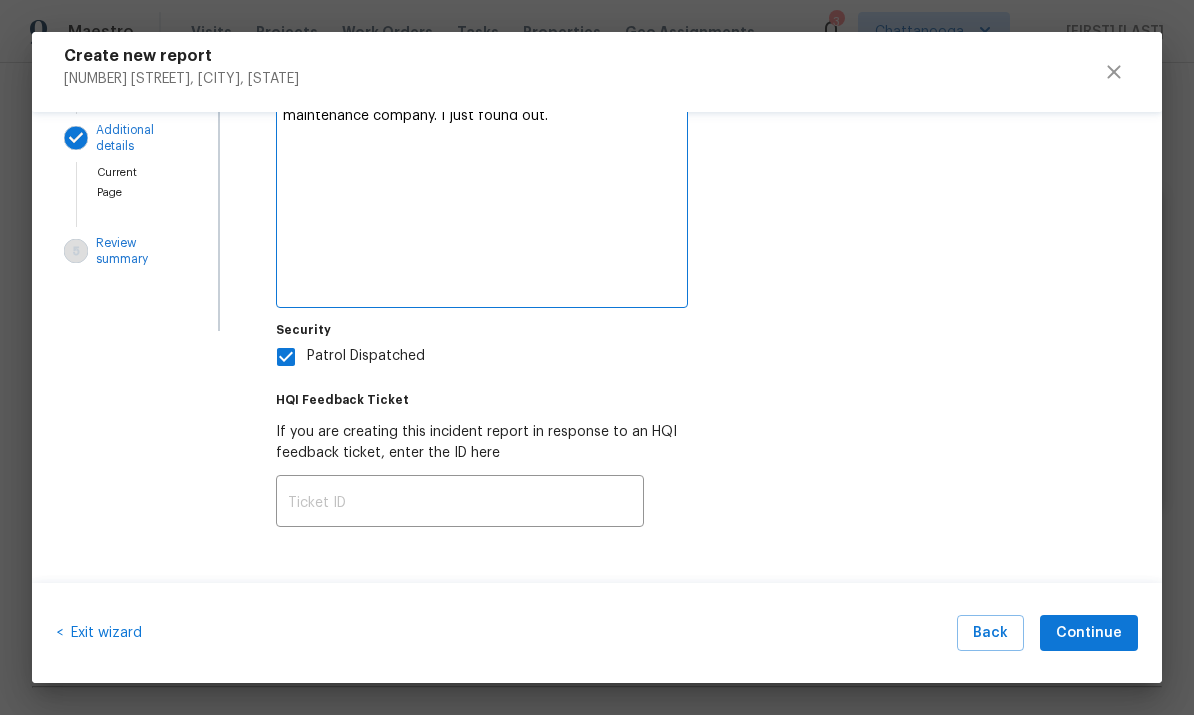 scroll, scrollTop: 255, scrollLeft: 0, axis: vertical 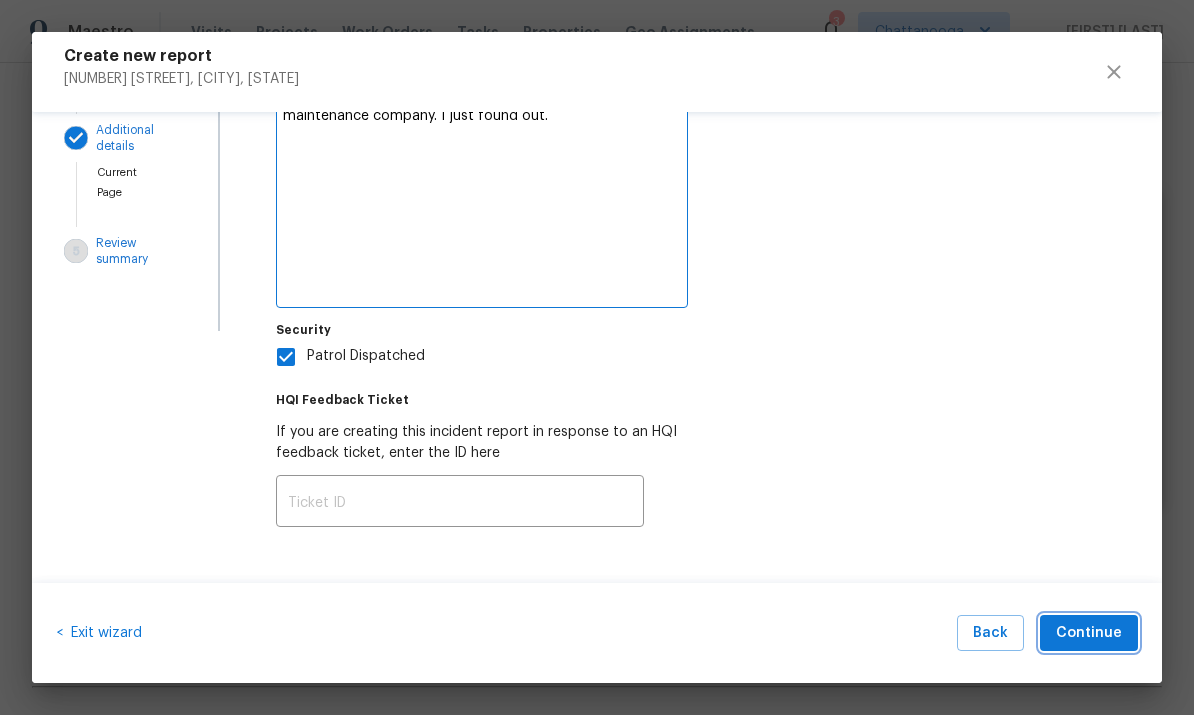 click on "Continue" at bounding box center [1089, 633] 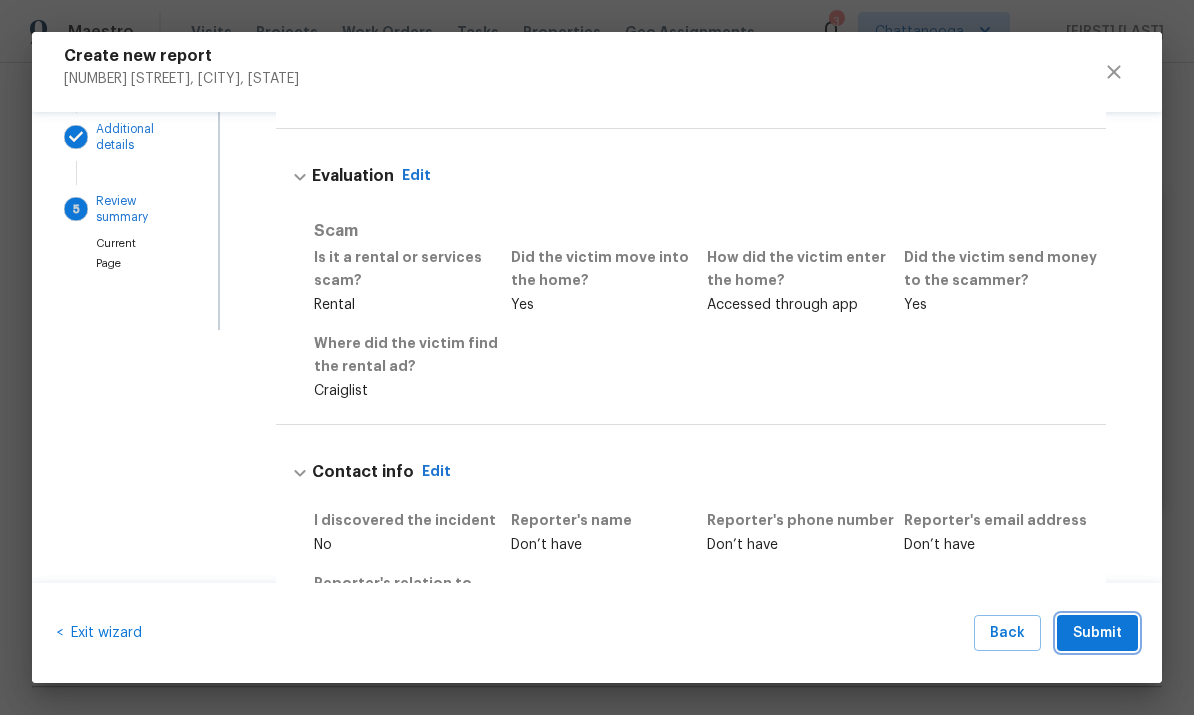 click on "Submit" at bounding box center [1097, 633] 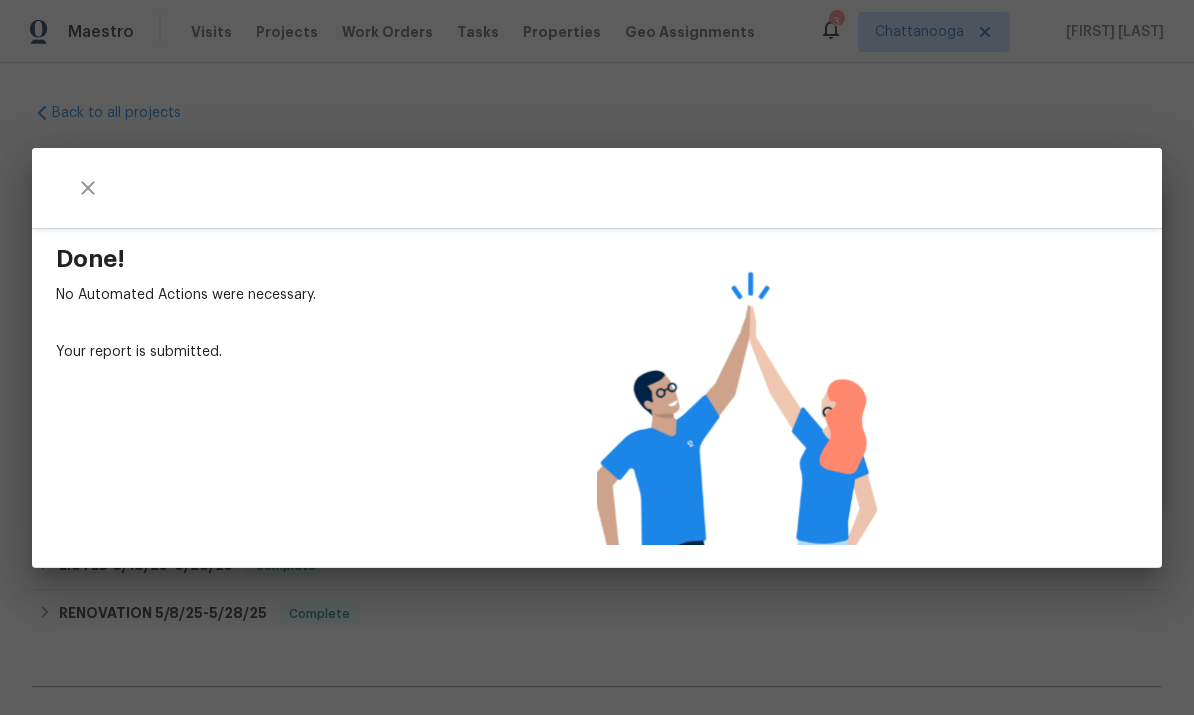 click on "Done! No Automated Actions were necessary. Your report is submitted." at bounding box center [597, 357] 